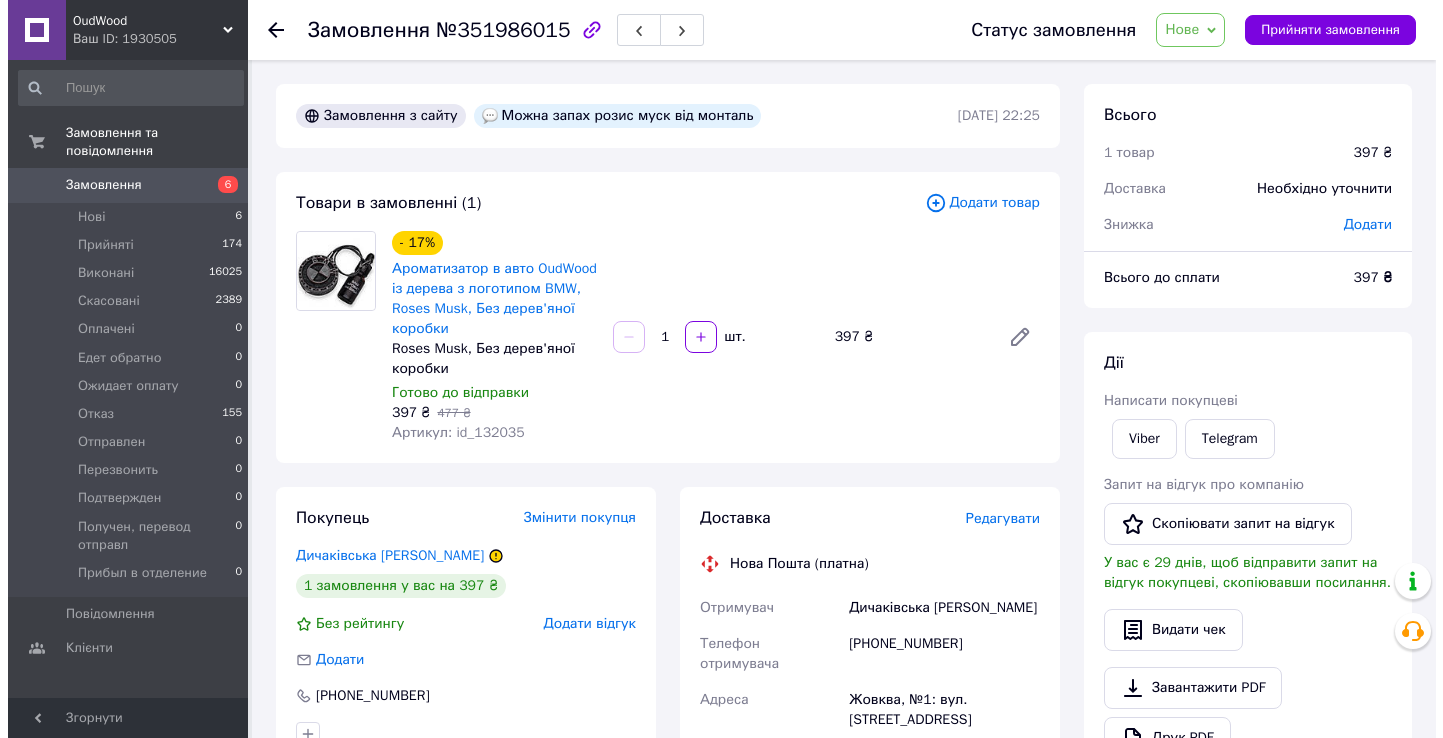 scroll, scrollTop: 0, scrollLeft: 0, axis: both 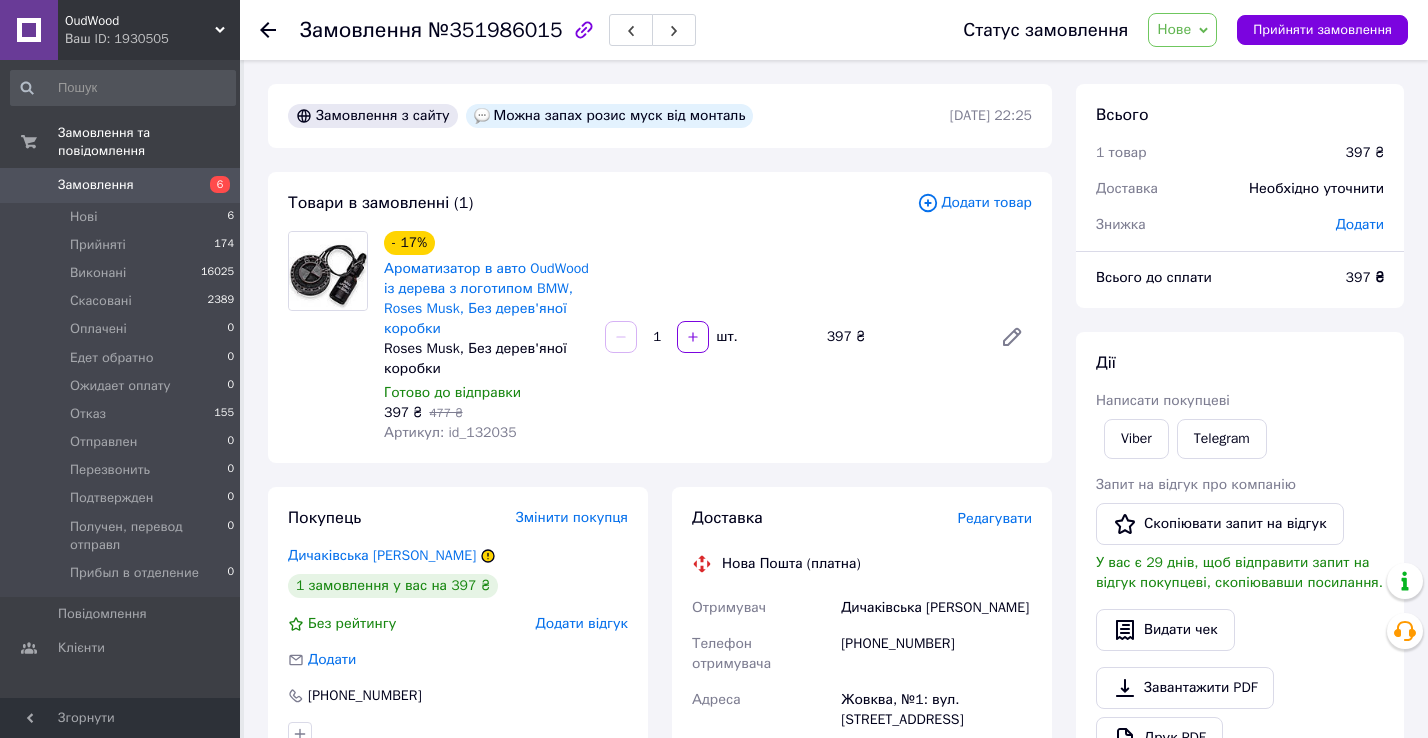 click on "Додати товар" at bounding box center (974, 203) 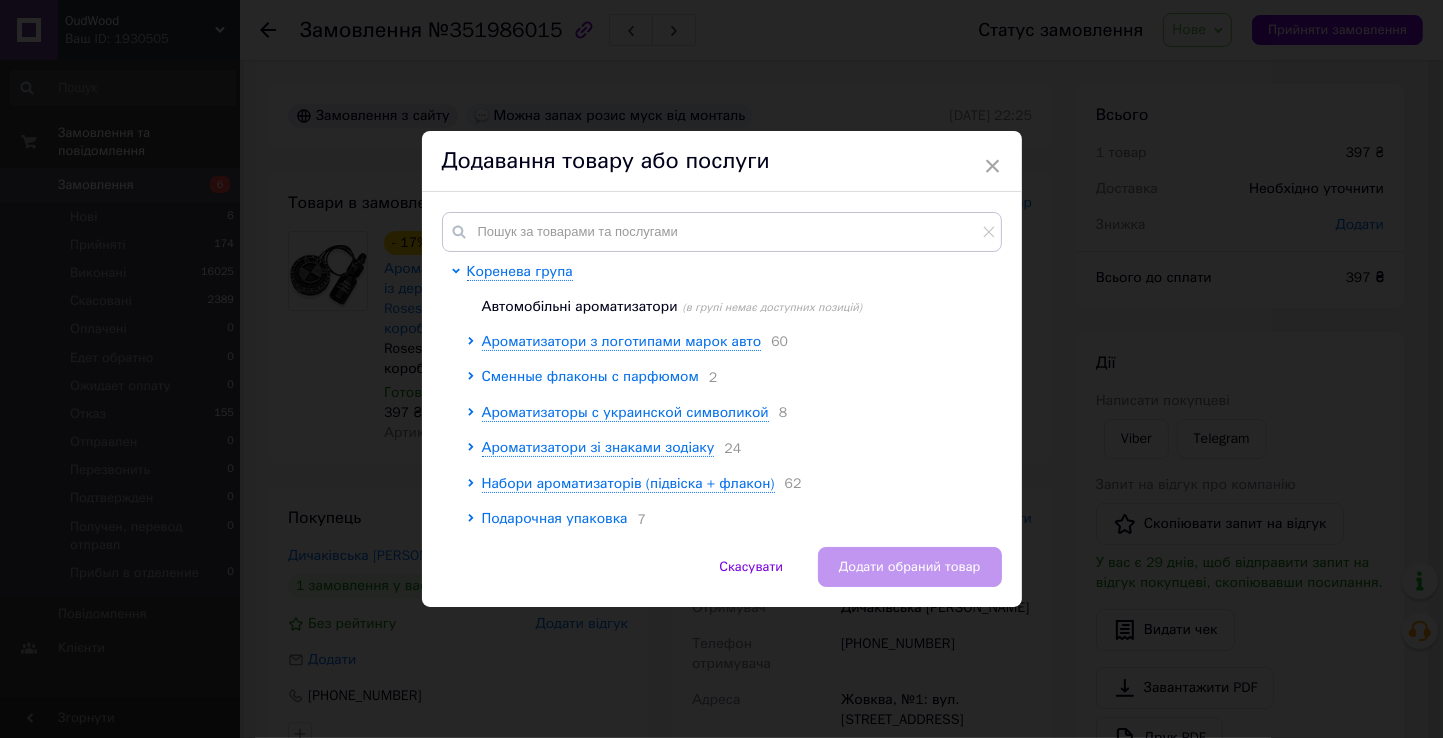click on "Сменные флаконы с парфюмом" at bounding box center [590, 376] 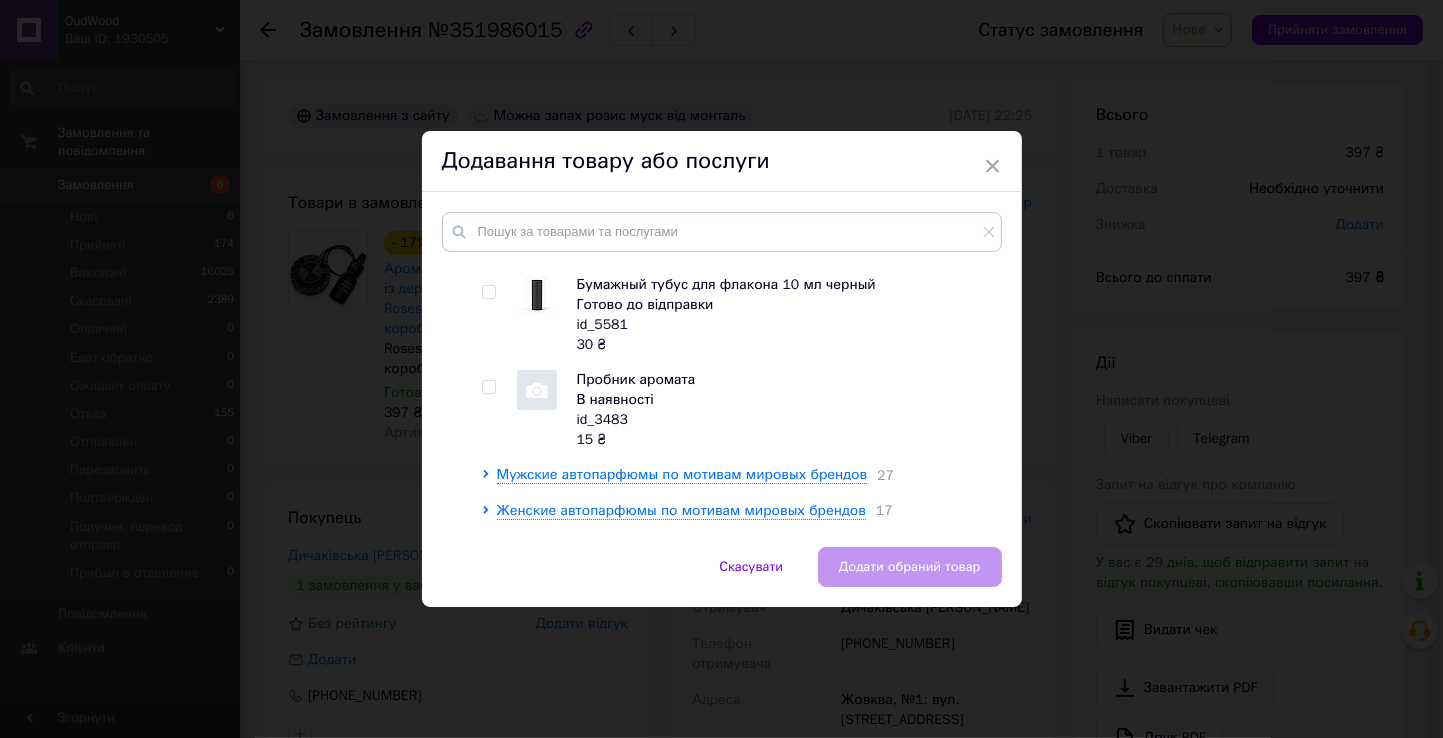 scroll, scrollTop: 300, scrollLeft: 0, axis: vertical 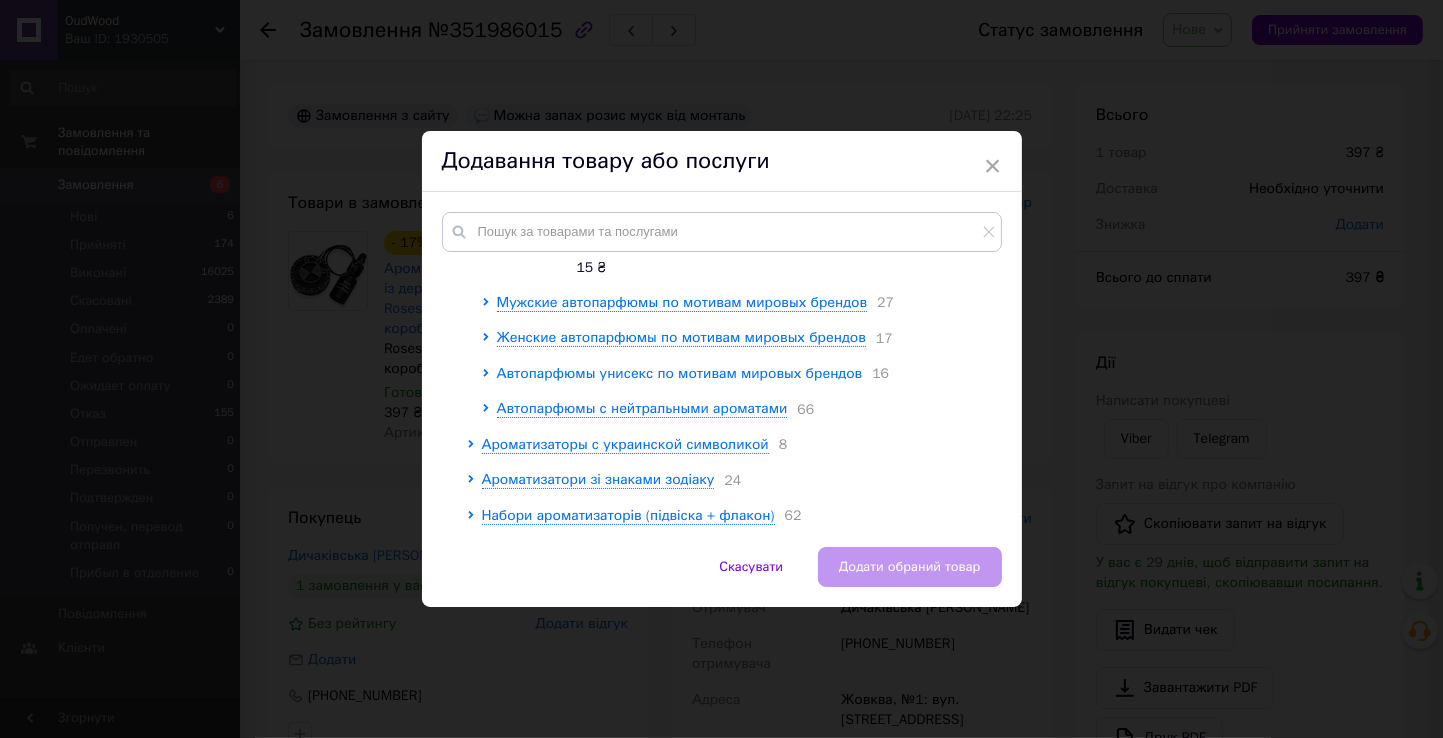 click on "Автопарфюмы унисекс по мотивам мировых брендов" at bounding box center (680, 373) 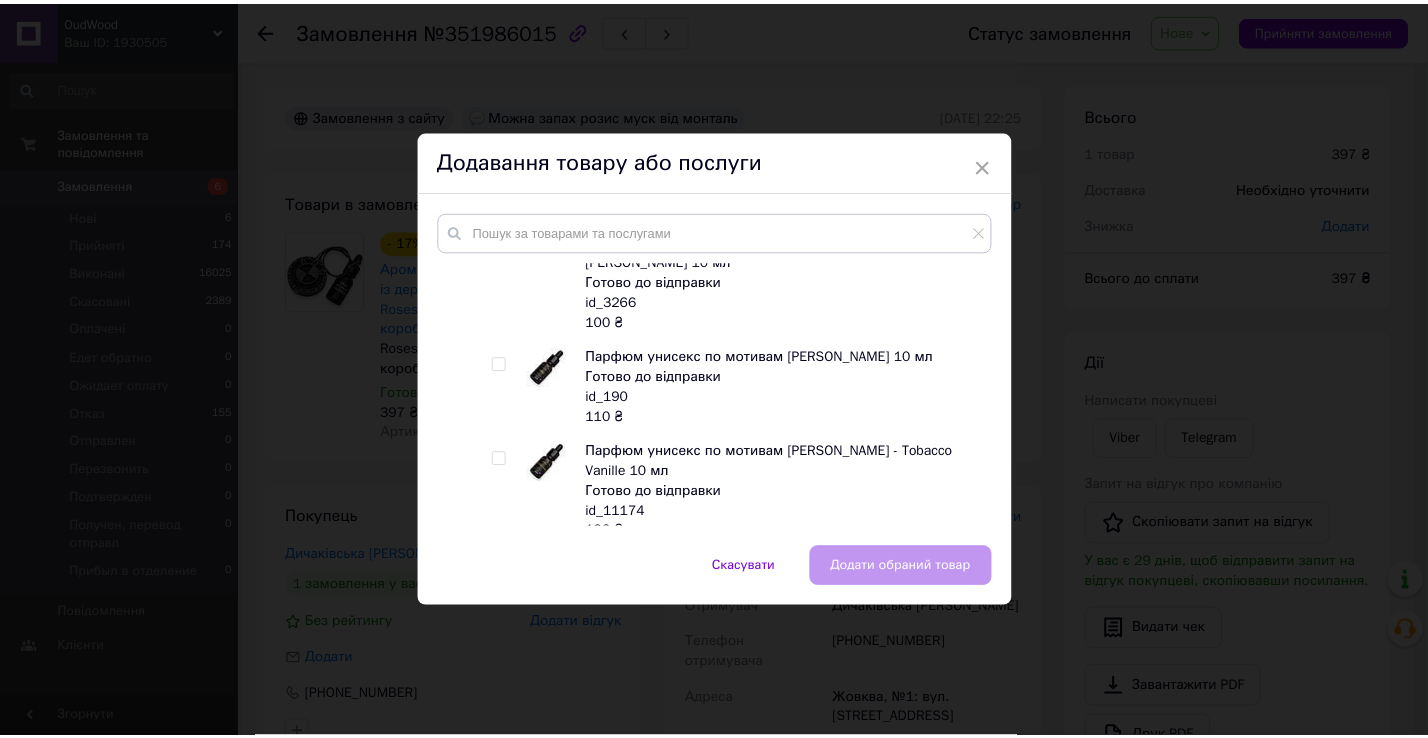 scroll, scrollTop: 1300, scrollLeft: 0, axis: vertical 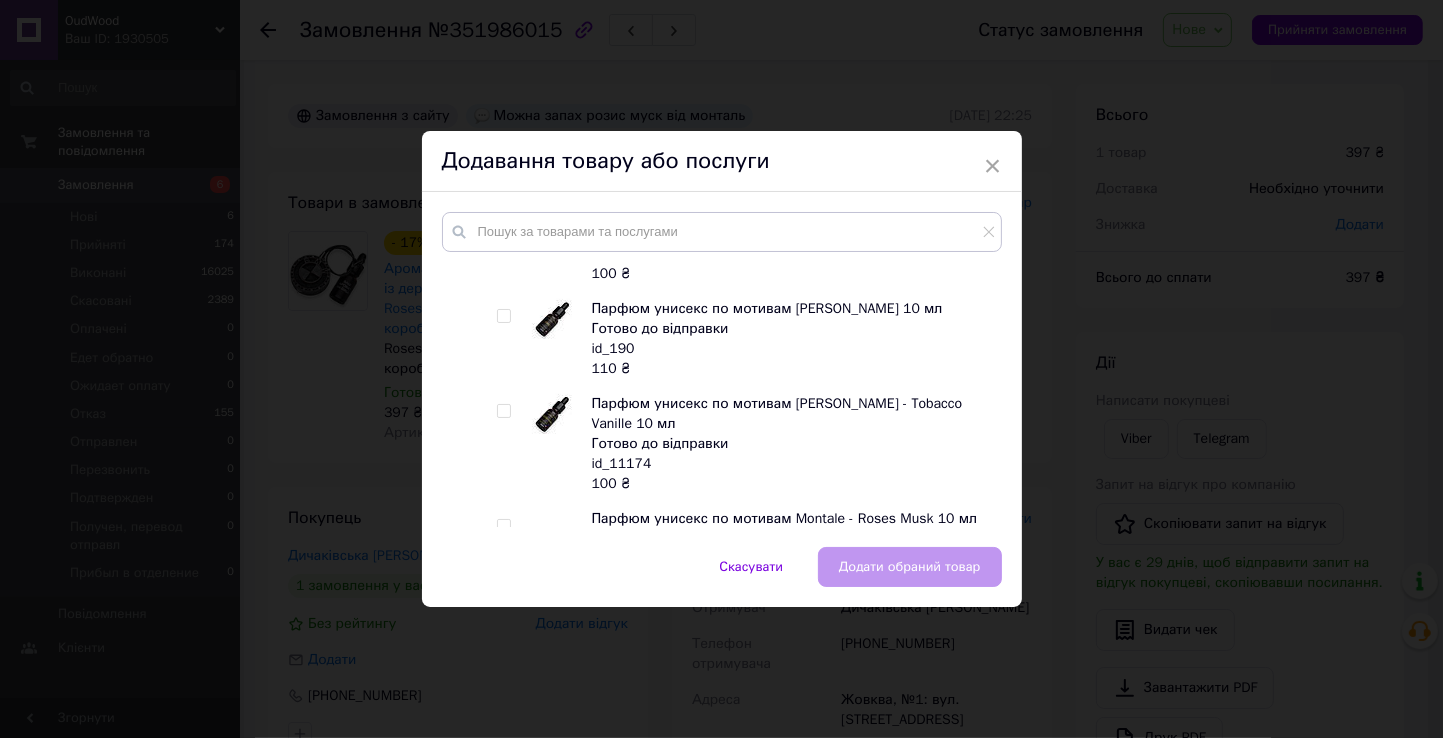 drag, startPoint x: 499, startPoint y: 358, endPoint x: 598, endPoint y: 424, distance: 118.98319 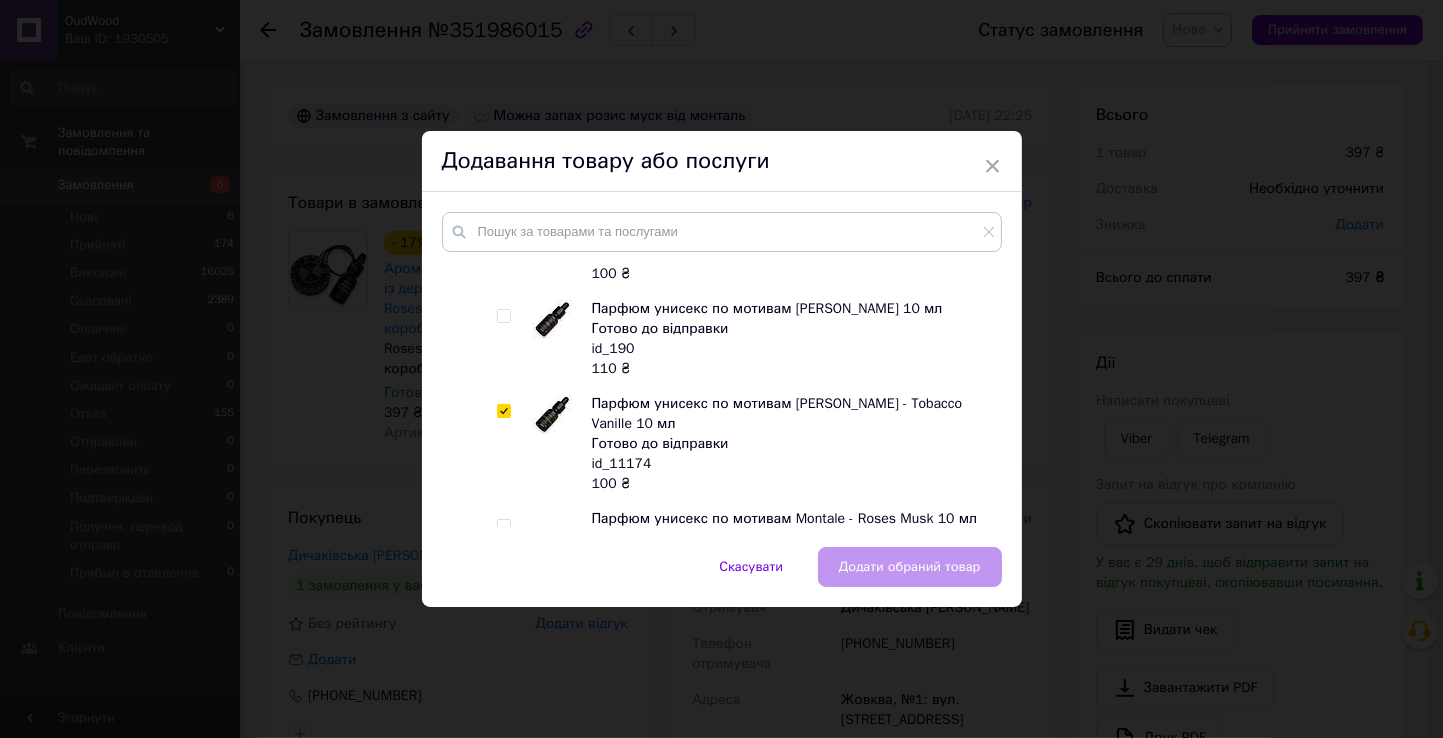 checkbox on "true" 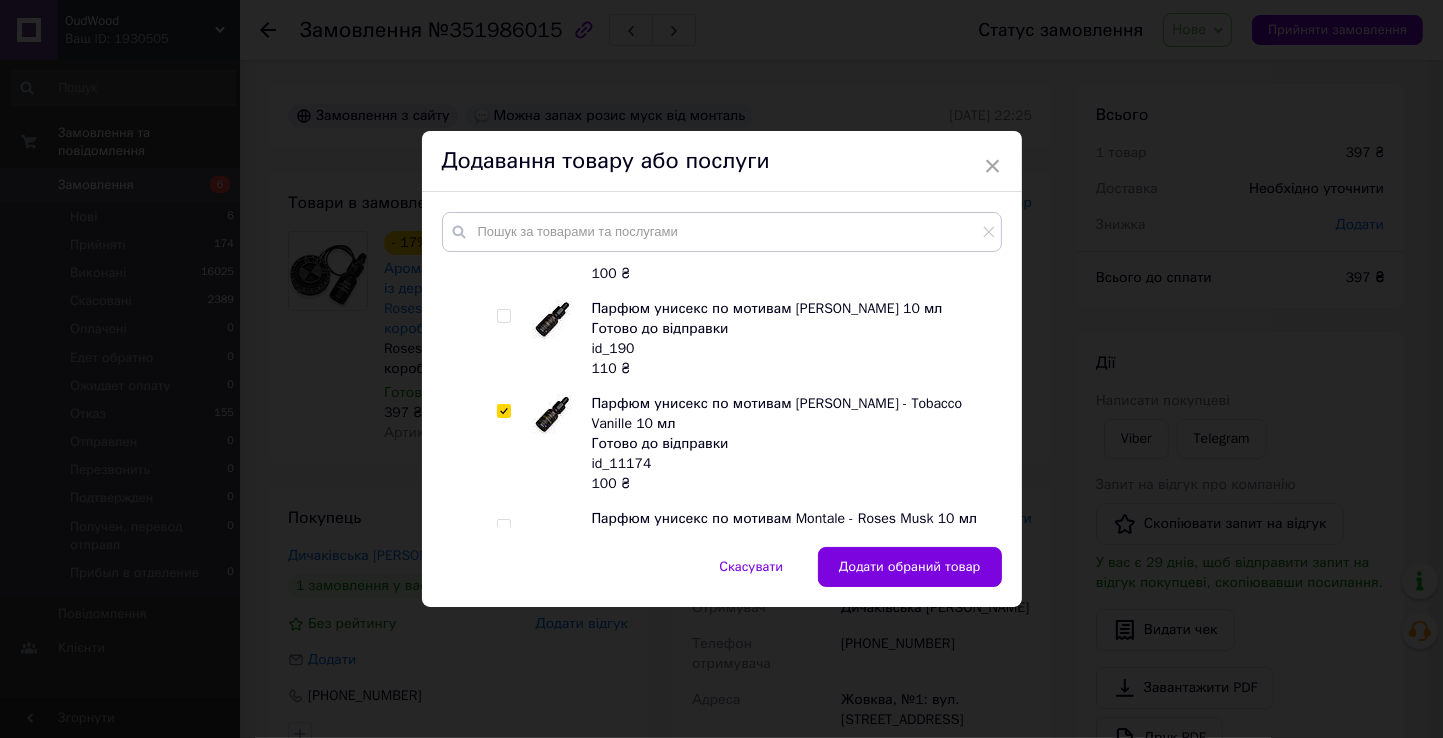 click on "Додати обраний товар" at bounding box center [910, 567] 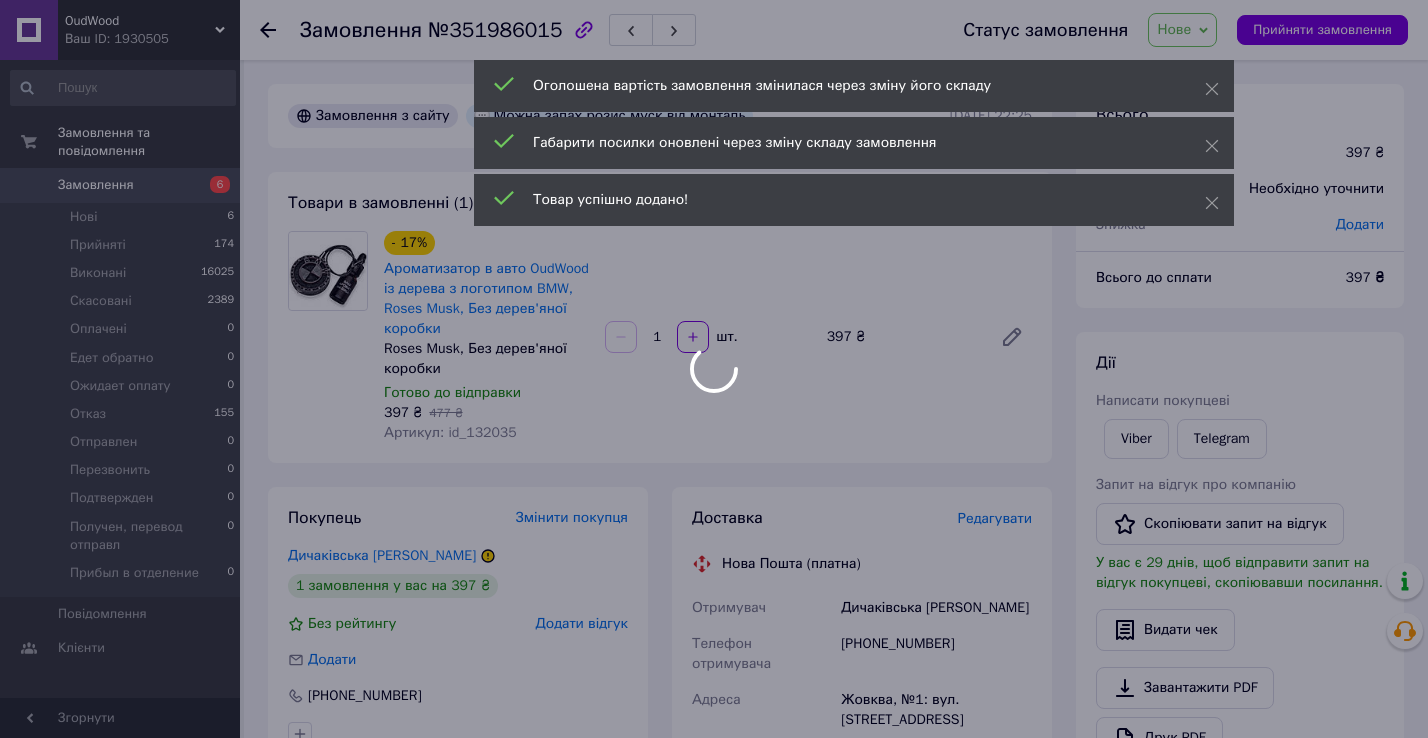 click at bounding box center (714, 369) 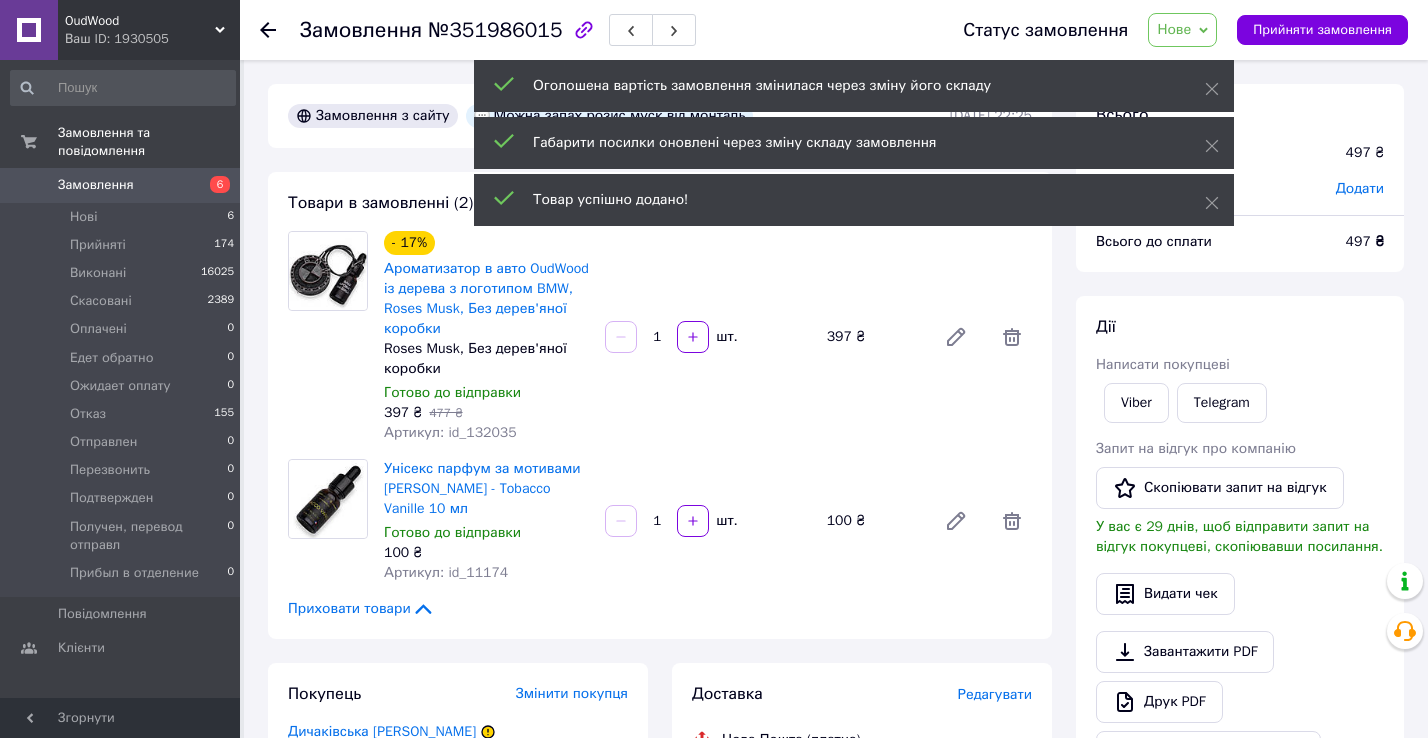 click on "Всього 2 товари 497 ₴ Знижка Додати" at bounding box center (1240, 141) 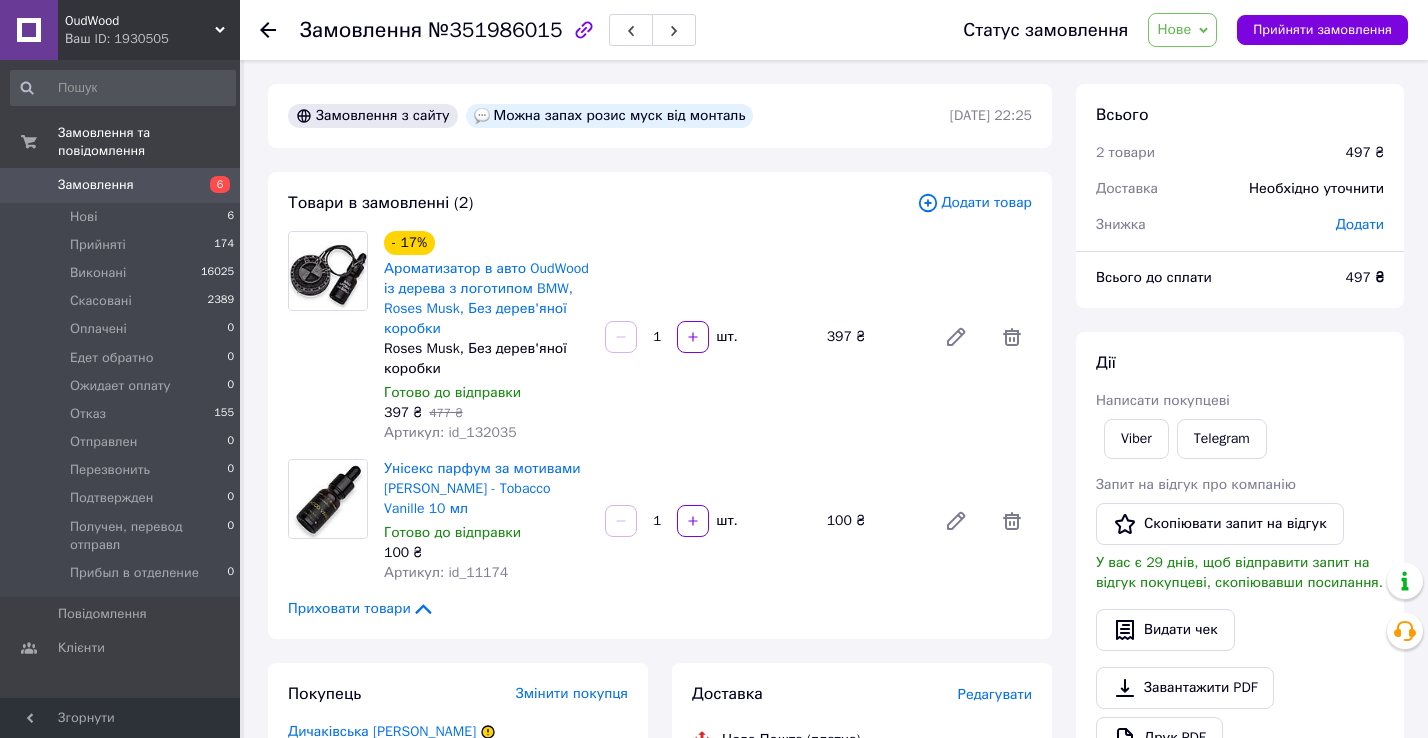 click on "Додати" at bounding box center [1360, 224] 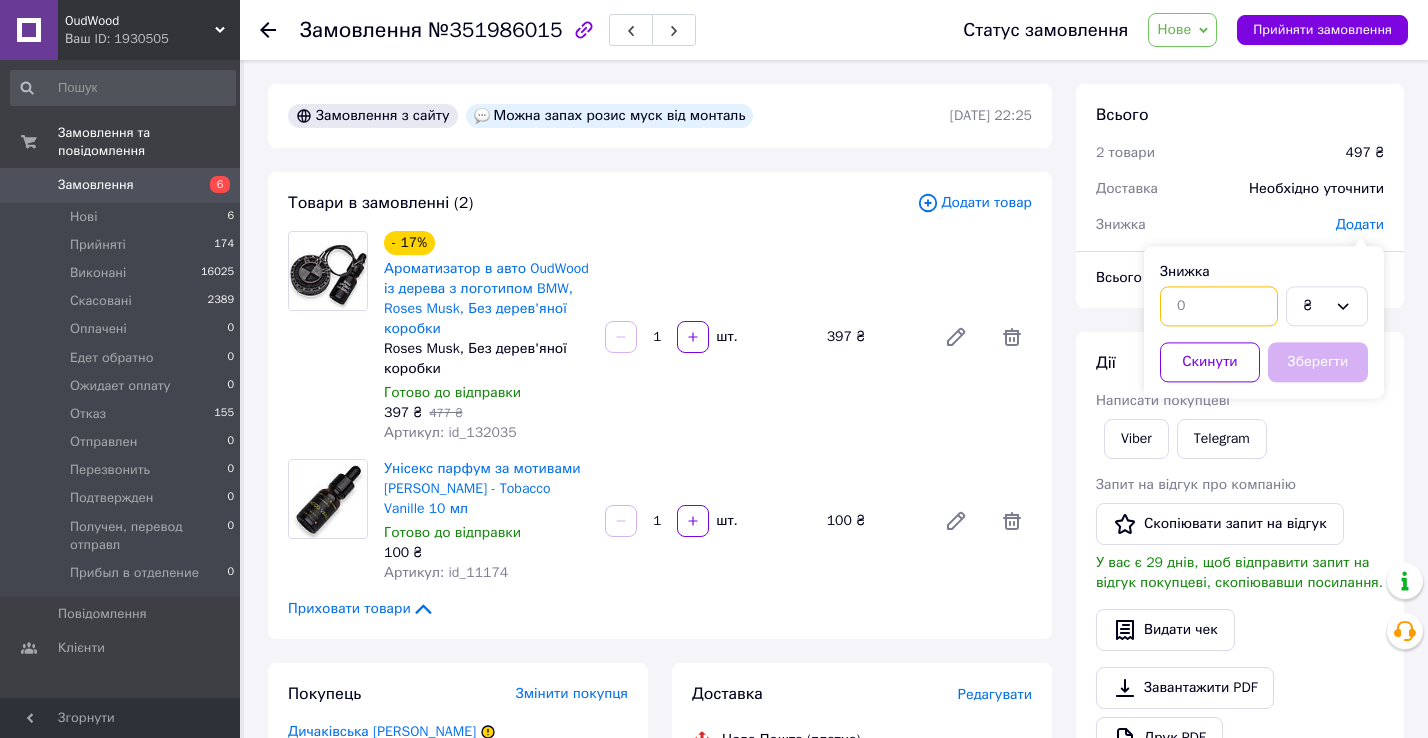 click at bounding box center (1219, 306) 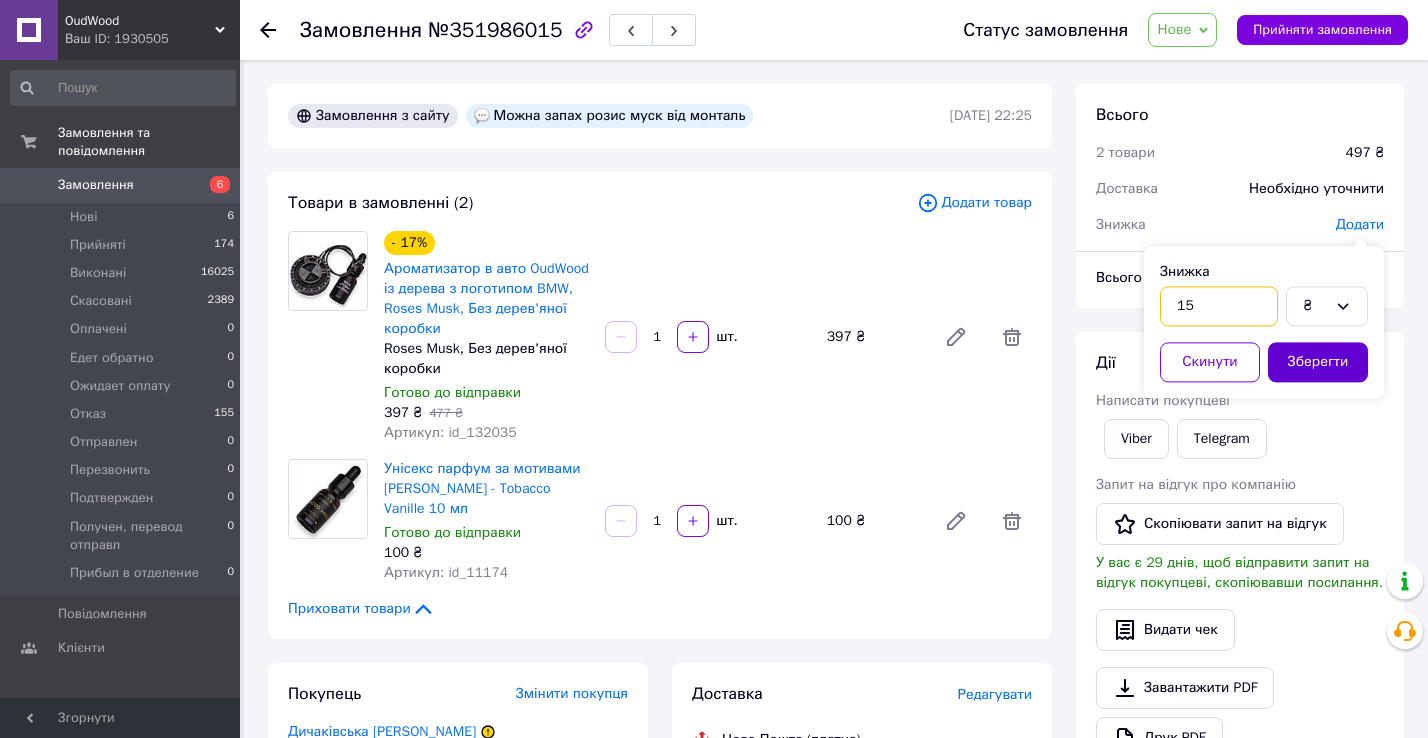 type on "15" 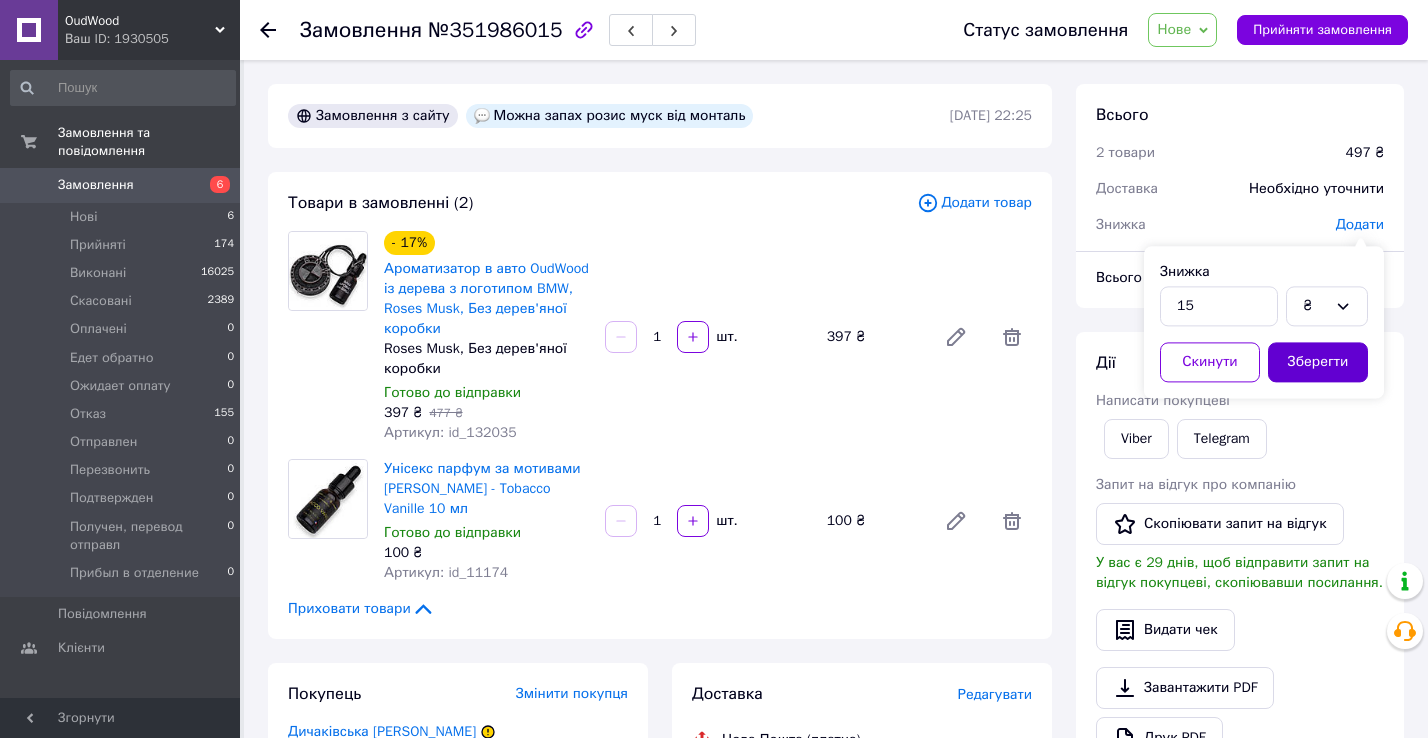 click on "Зберегти" at bounding box center (1318, 362) 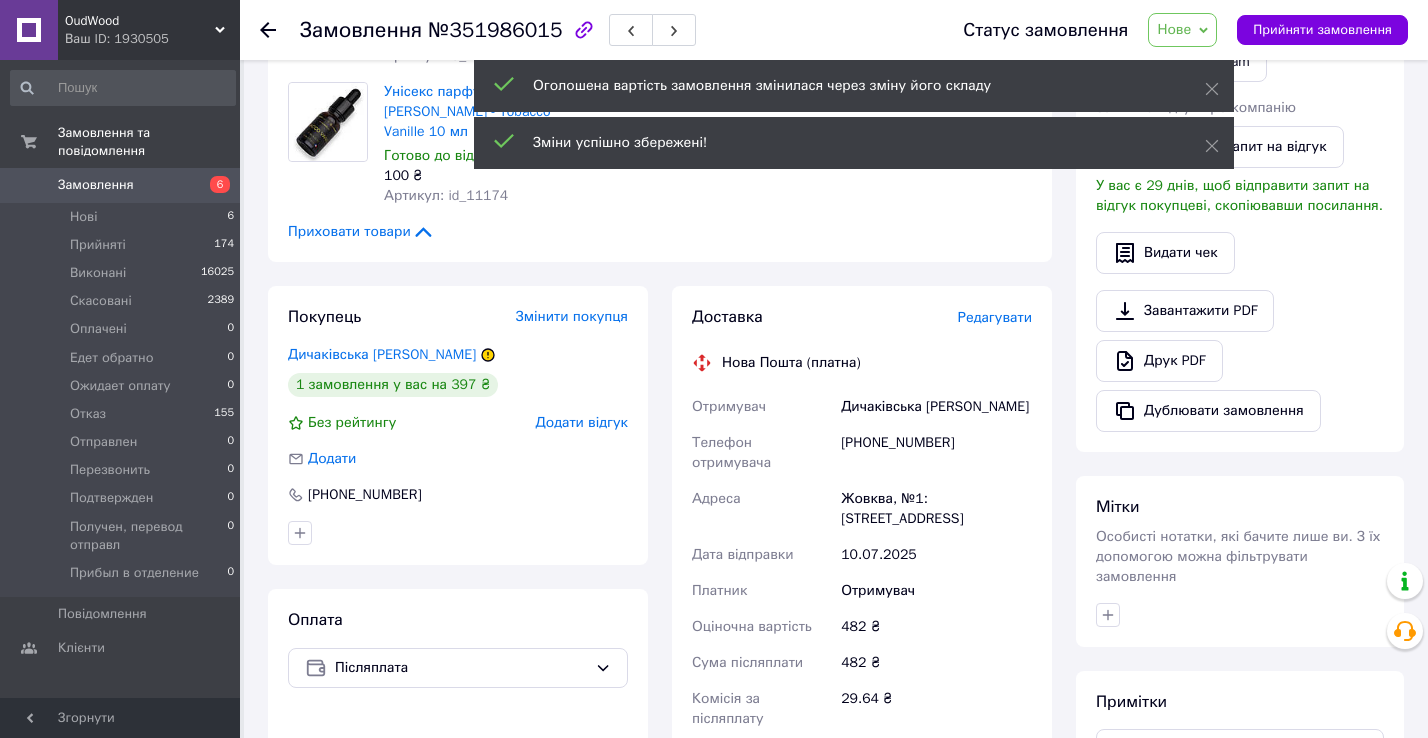 scroll, scrollTop: 400, scrollLeft: 0, axis: vertical 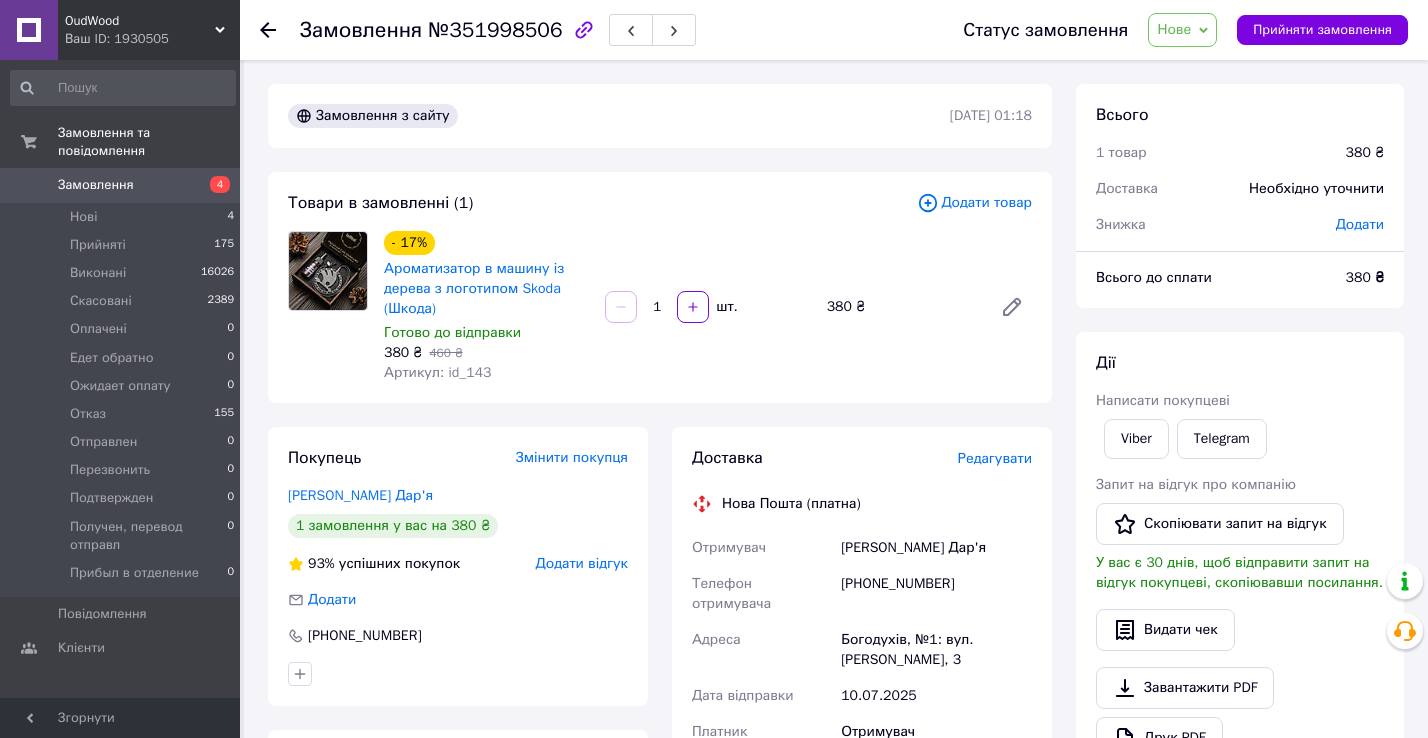 click on "Додати товар" at bounding box center (974, 203) 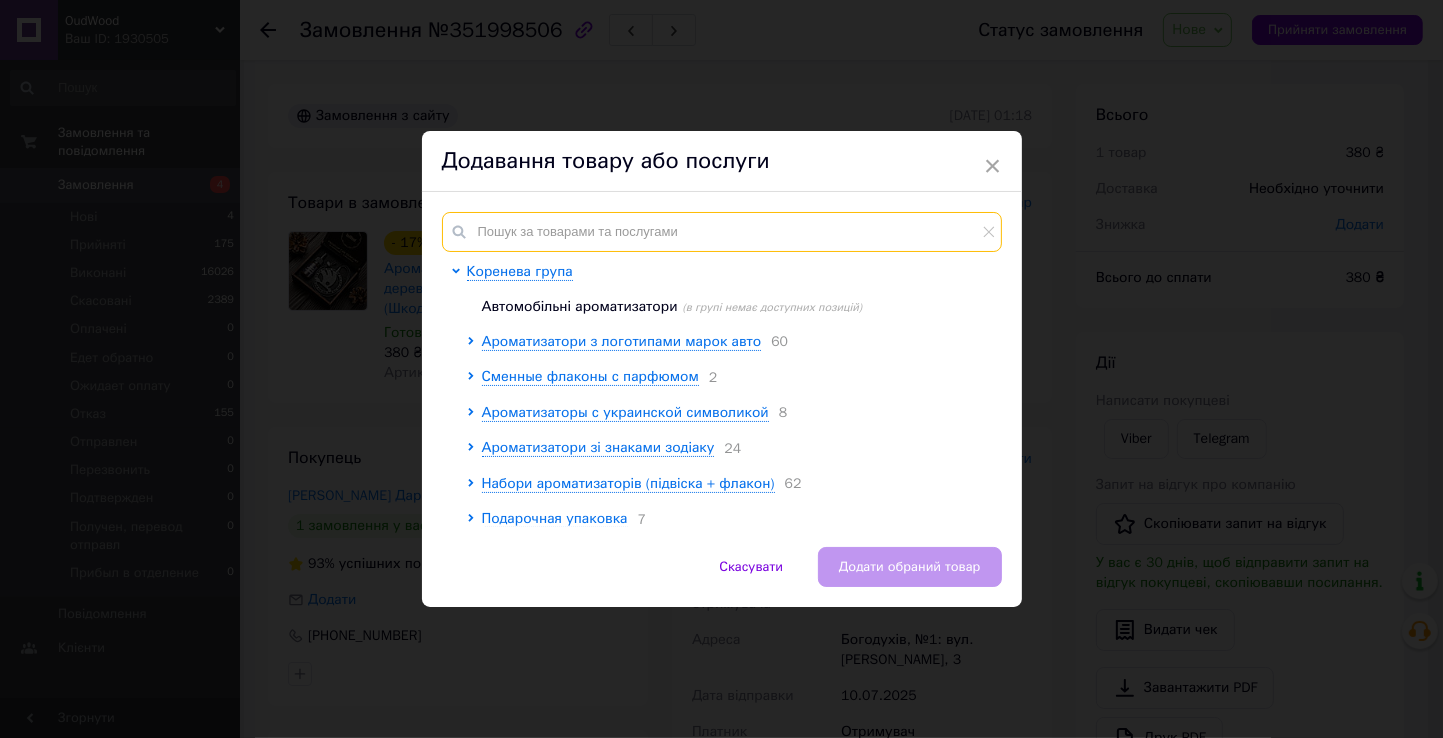 click at bounding box center (722, 232) 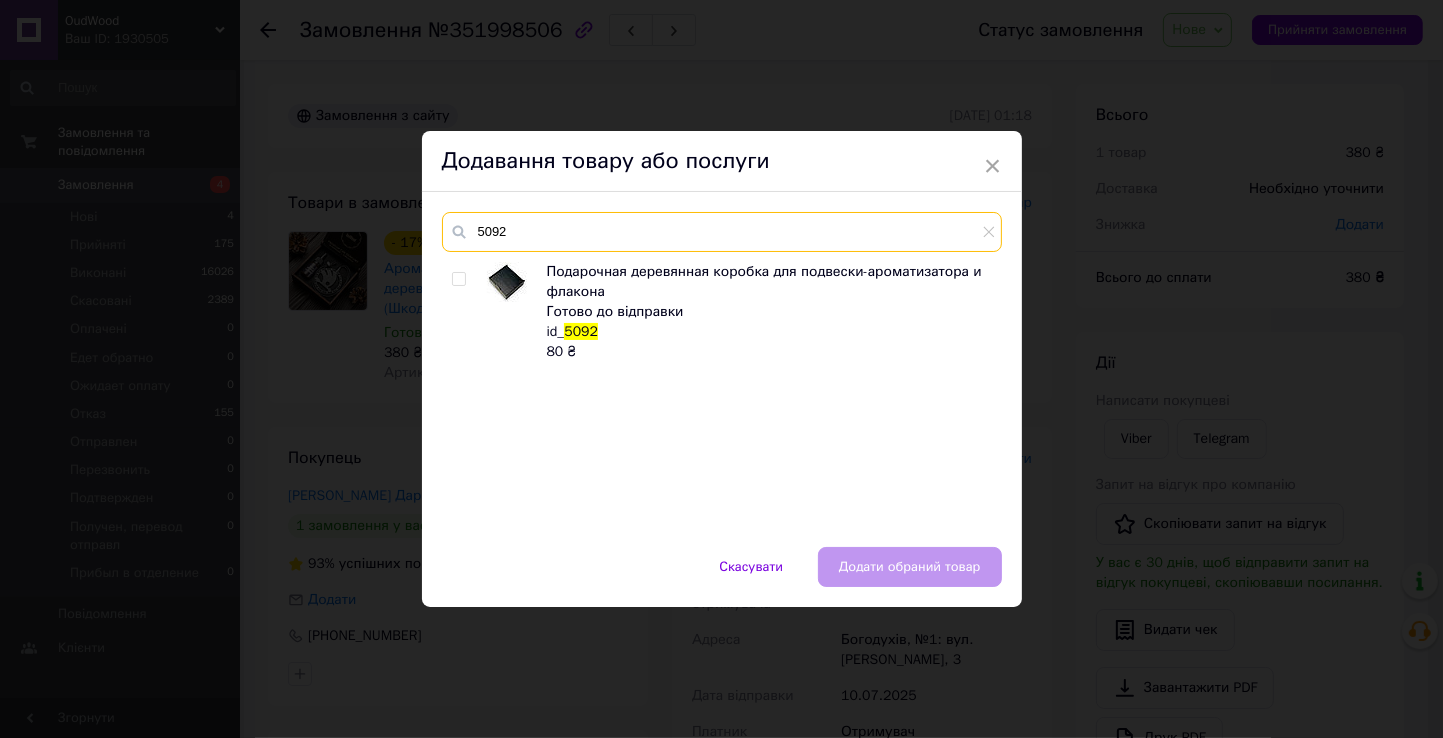 type on "5092" 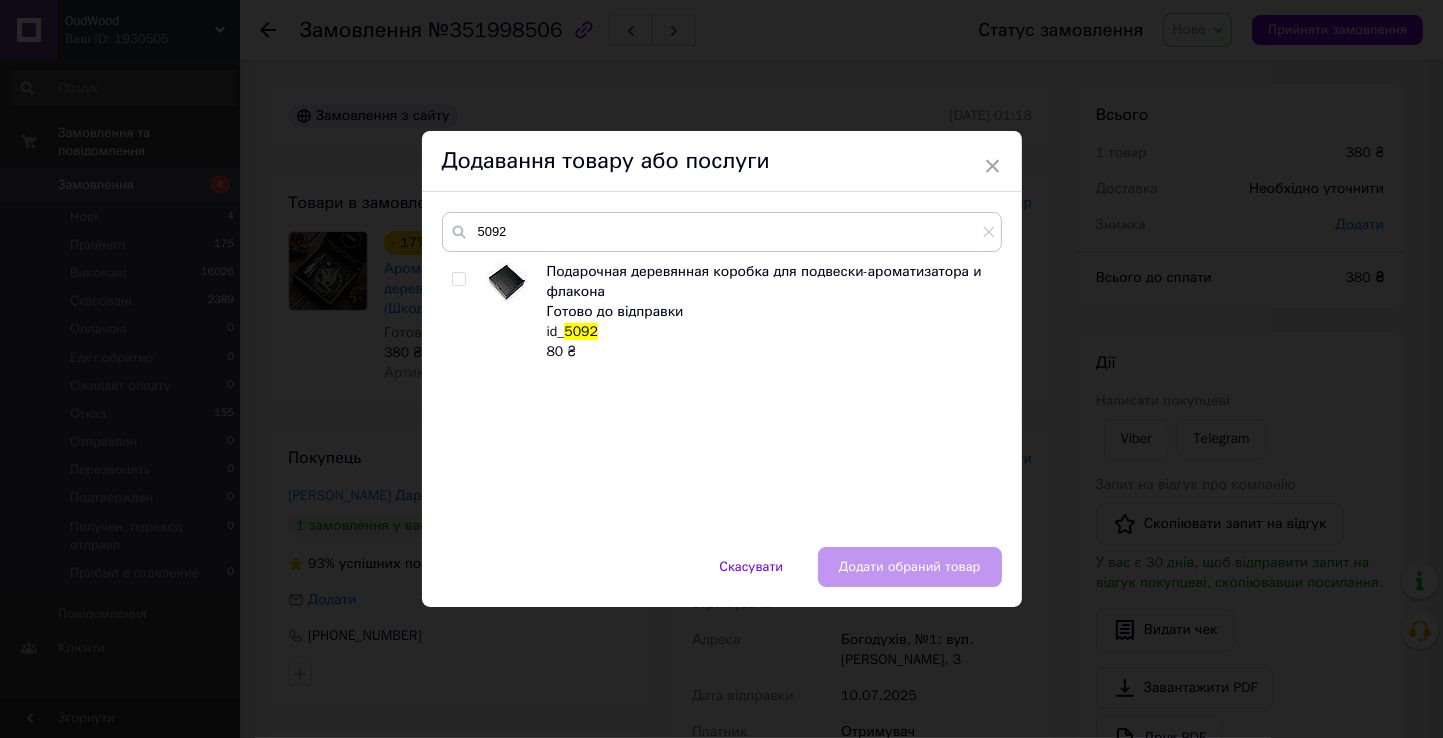 click at bounding box center [458, 279] 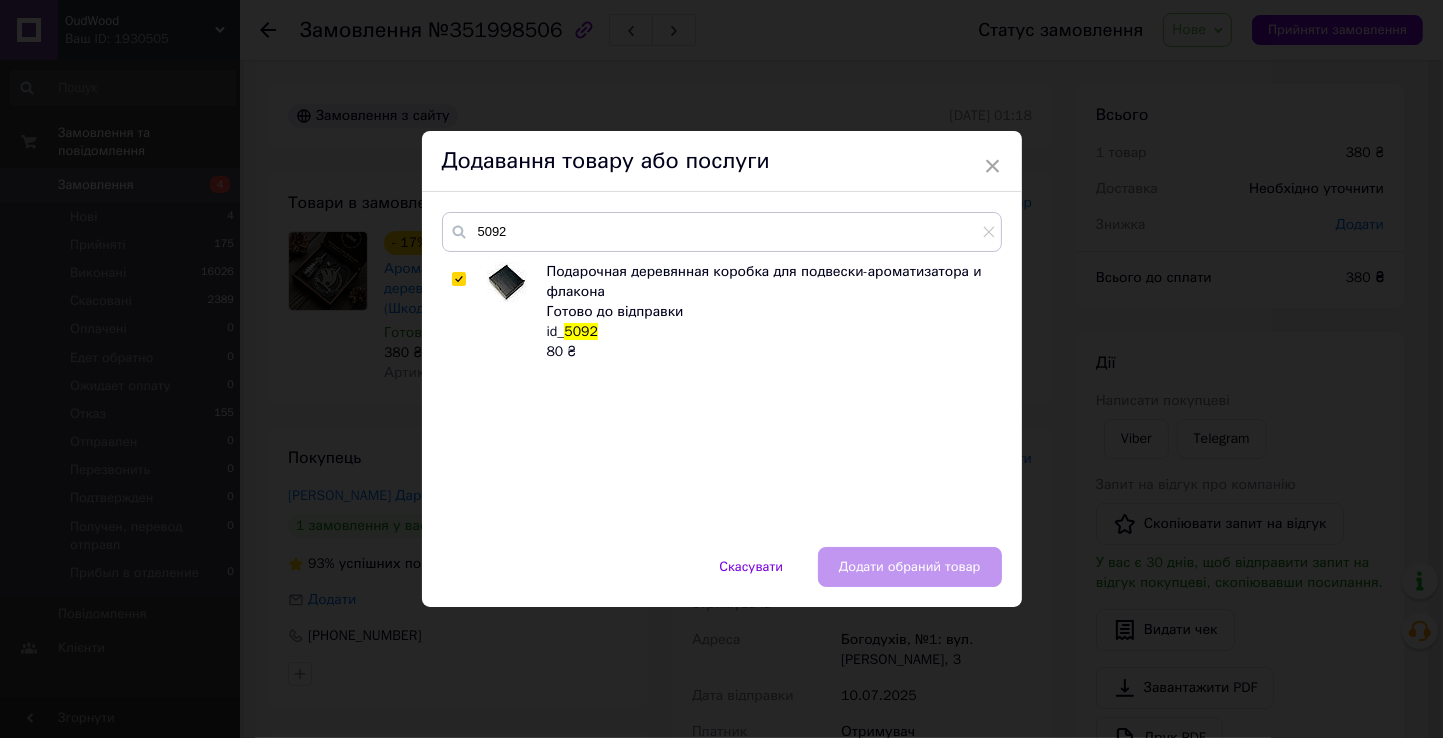 checkbox on "true" 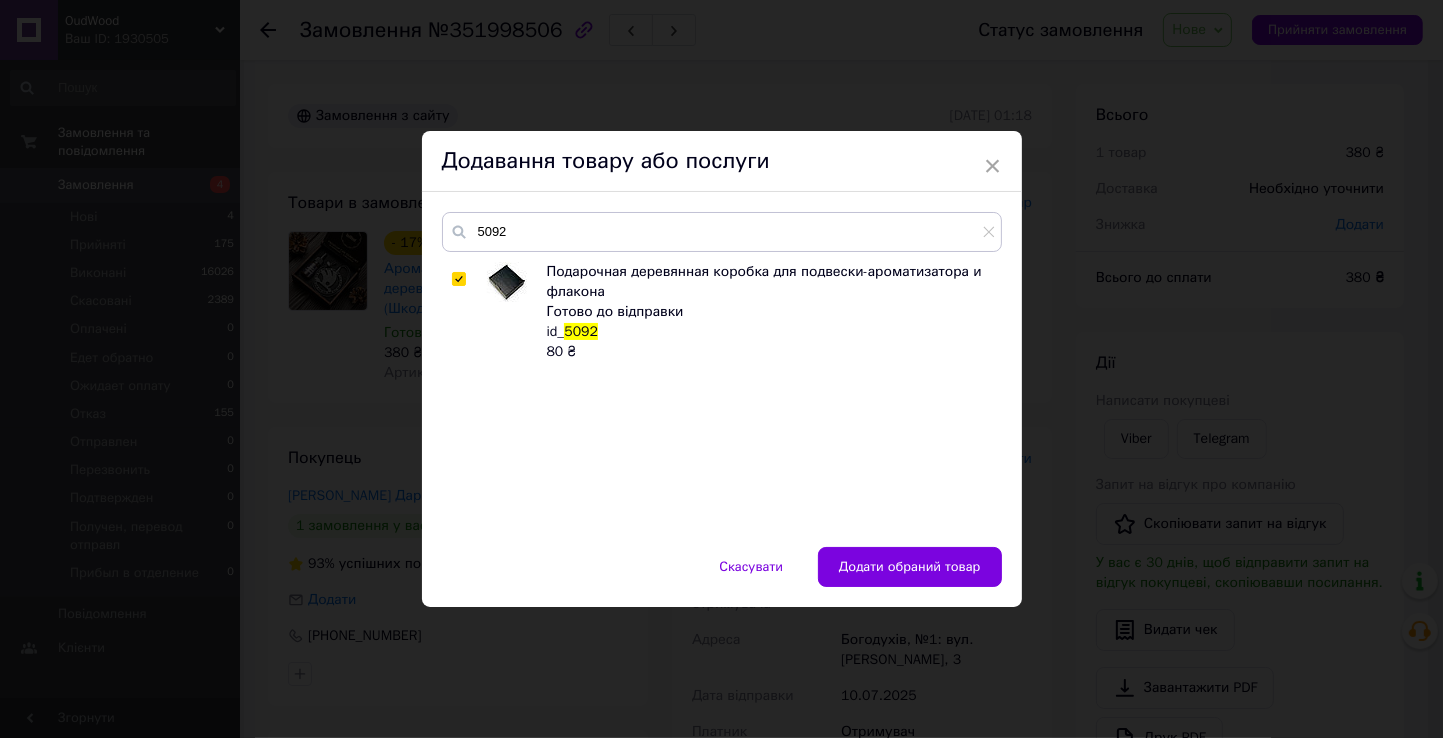 click on "Додати обраний товар" at bounding box center [910, 567] 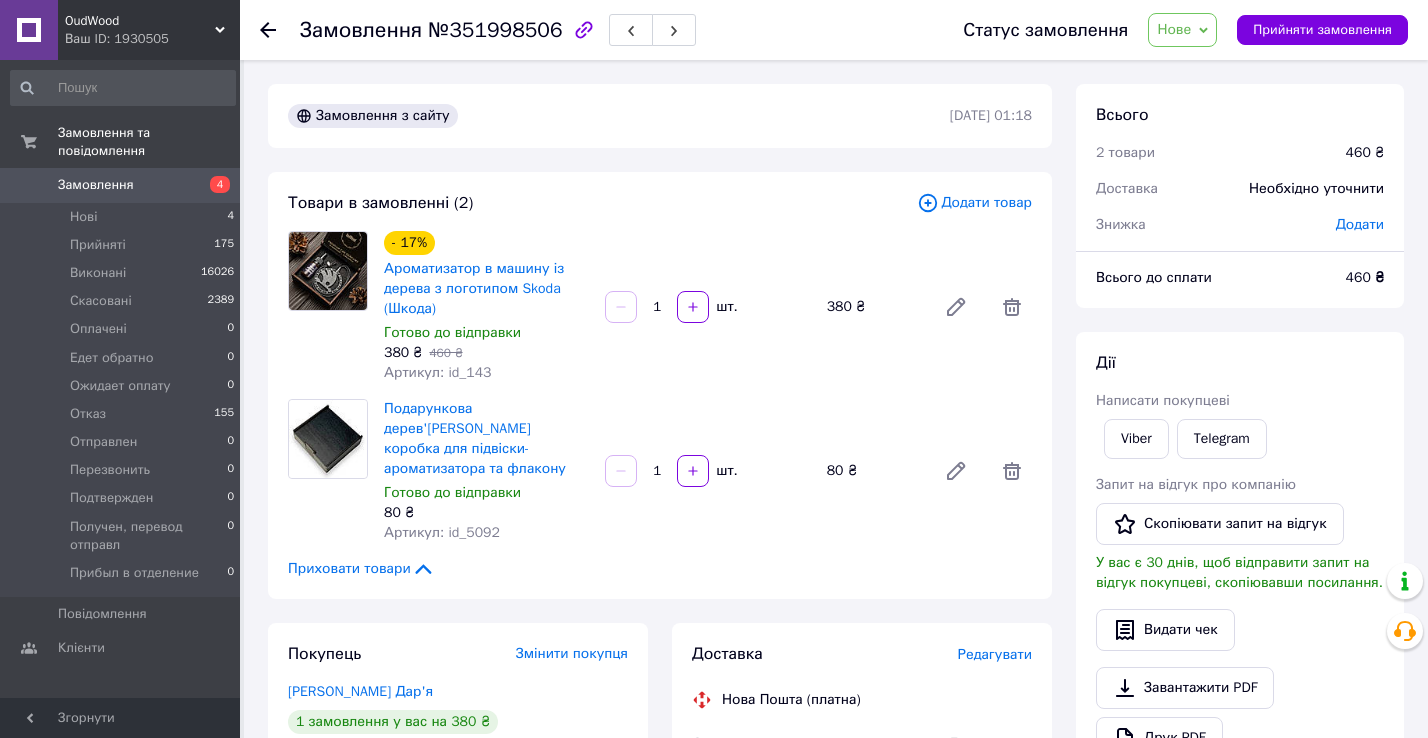click on "Додати товар" at bounding box center [974, 203] 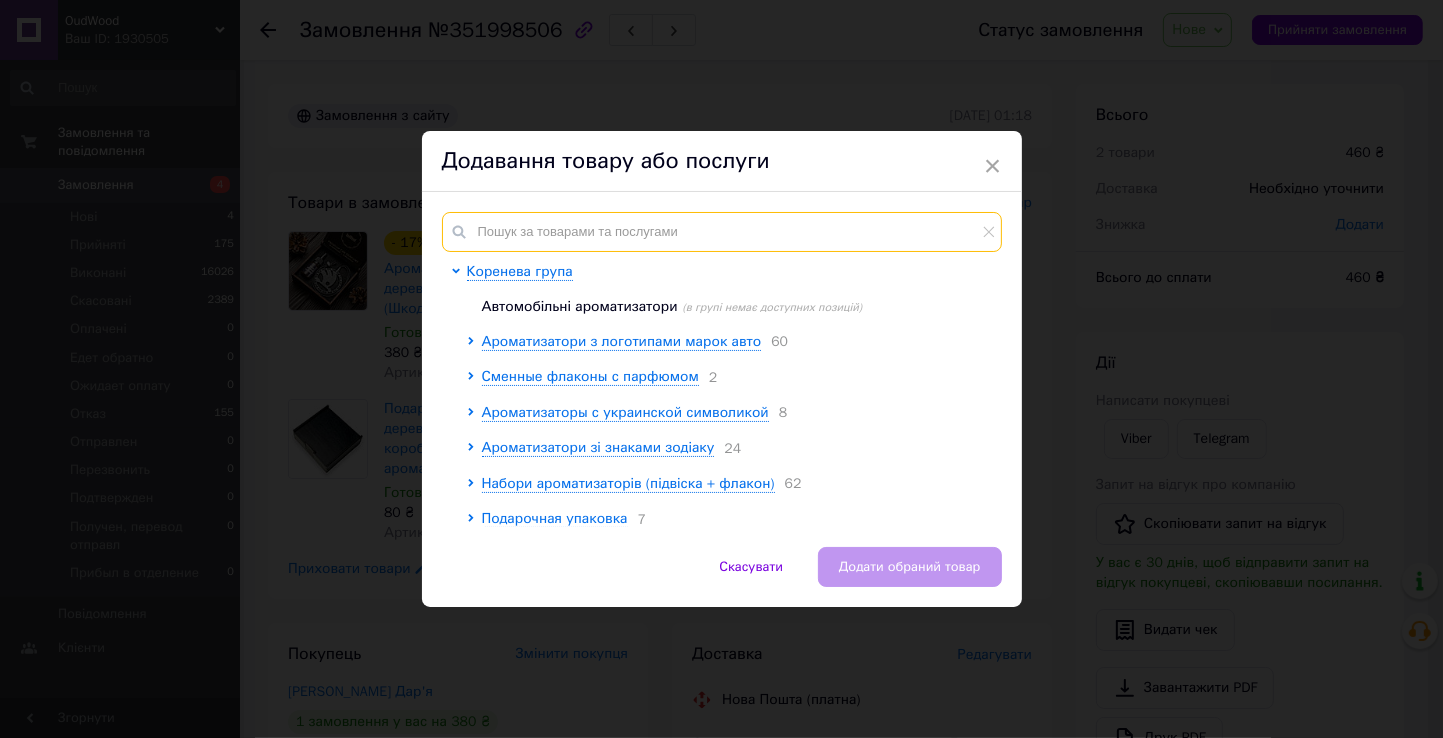 click at bounding box center (722, 232) 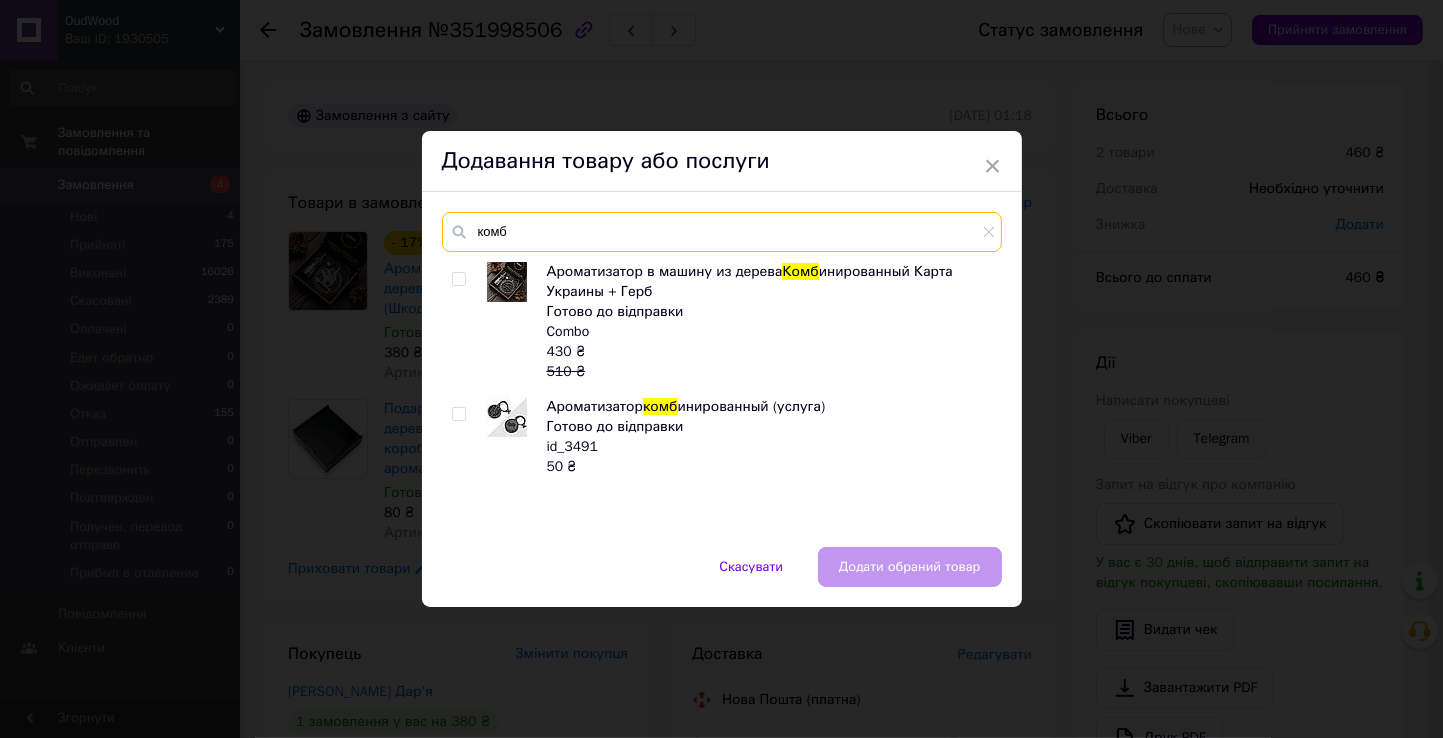 type on "комб" 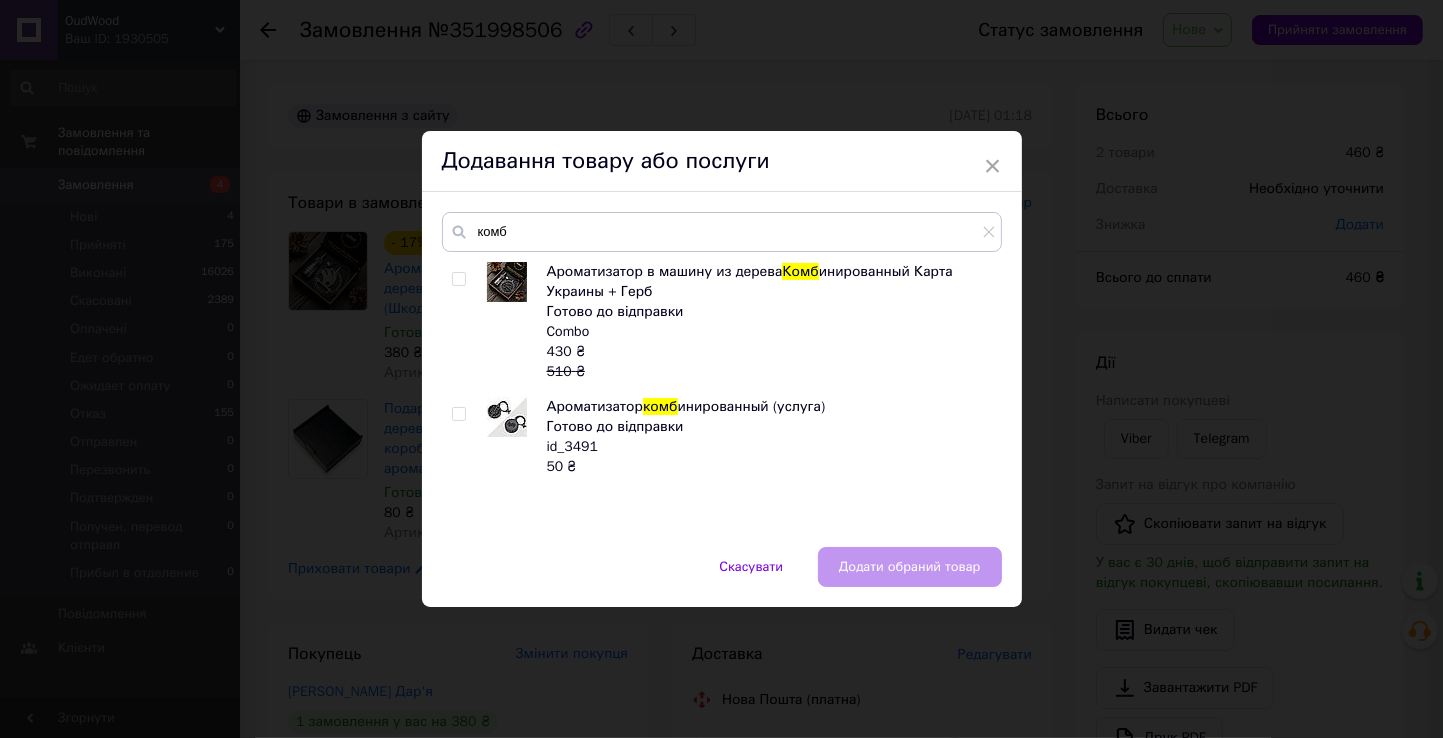 drag, startPoint x: 456, startPoint y: 417, endPoint x: 558, endPoint y: 443, distance: 105.26158 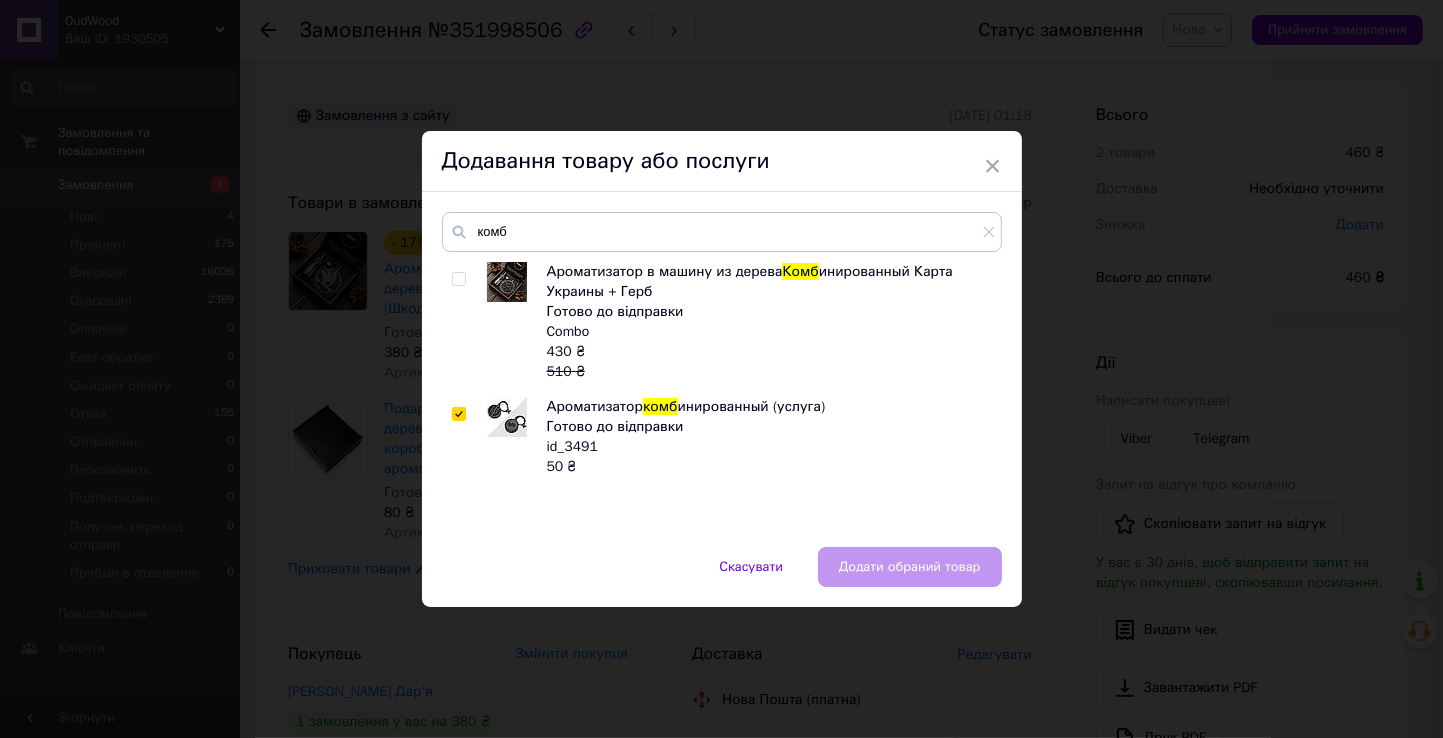 checkbox on "true" 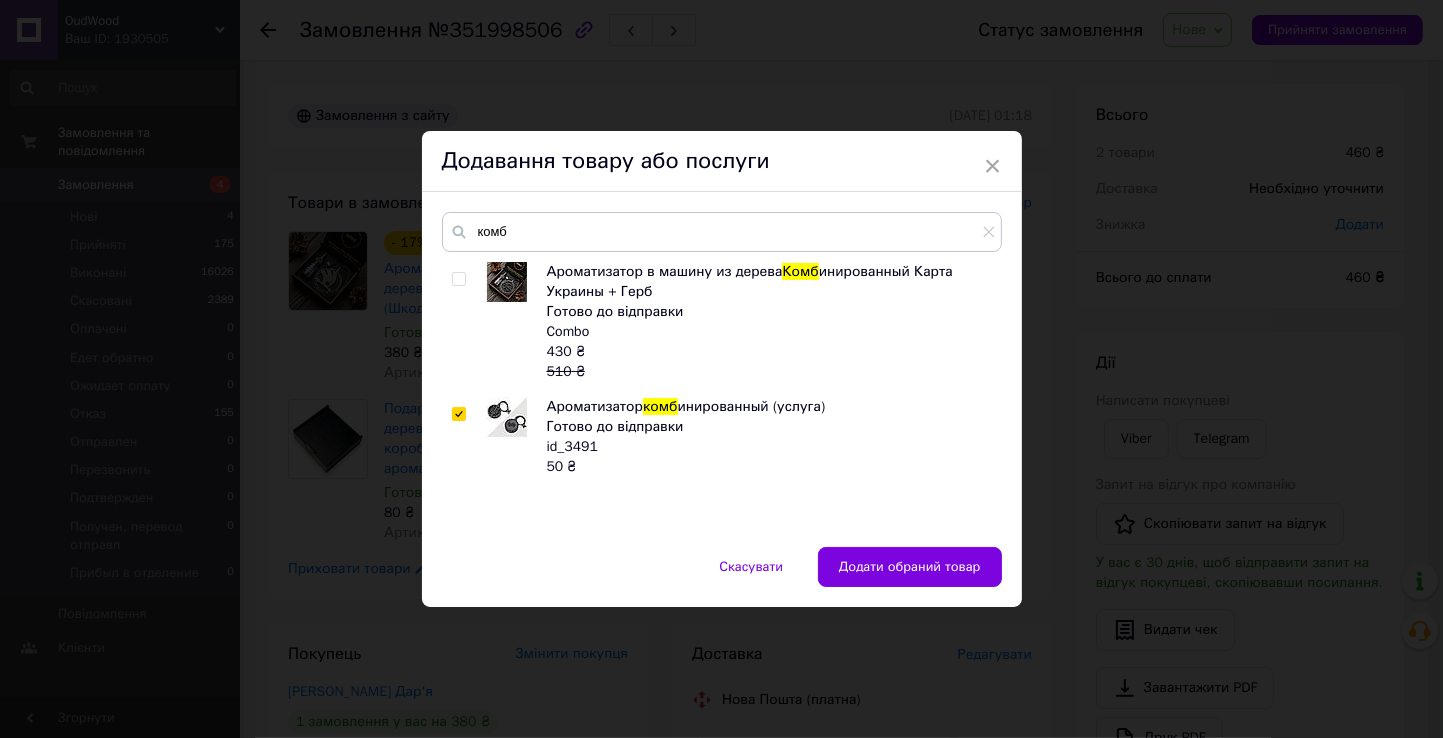 drag, startPoint x: 898, startPoint y: 563, endPoint x: 898, endPoint y: 552, distance: 11 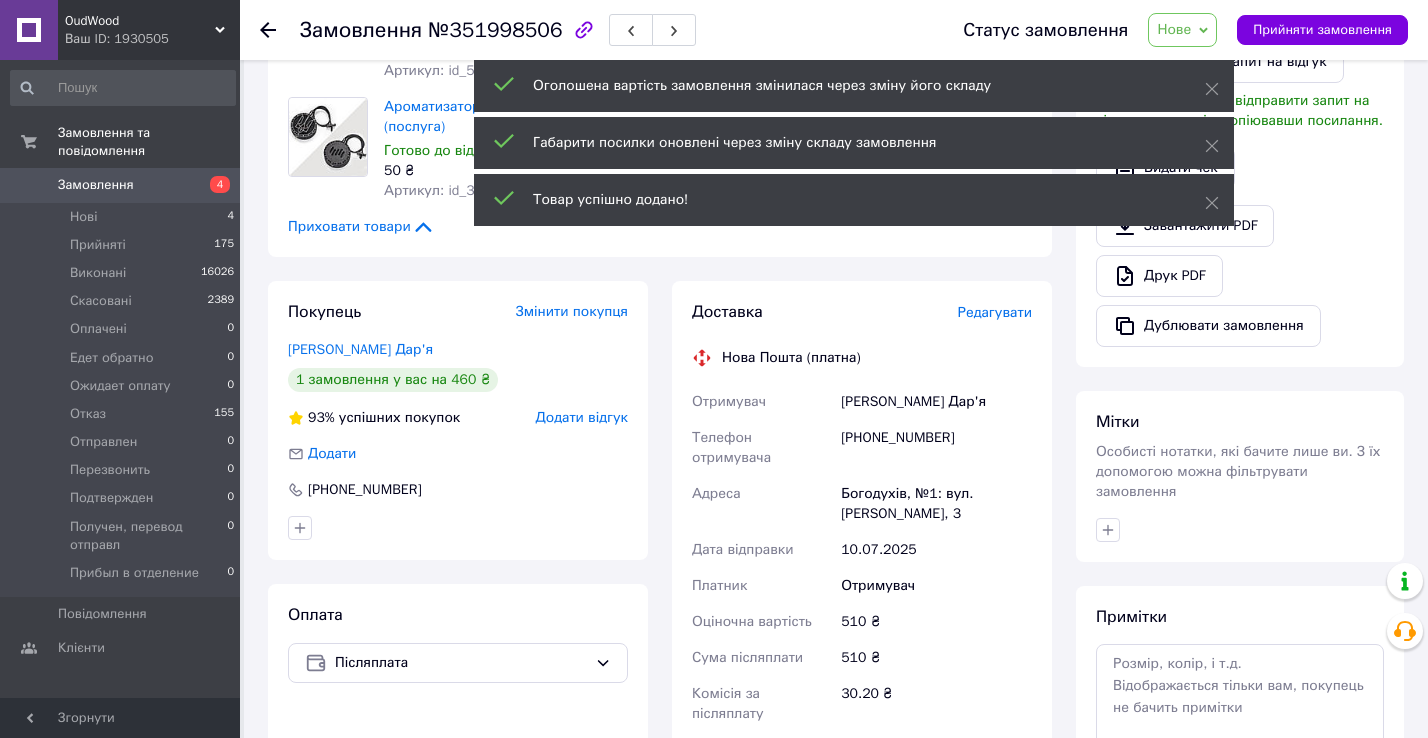scroll, scrollTop: 600, scrollLeft: 0, axis: vertical 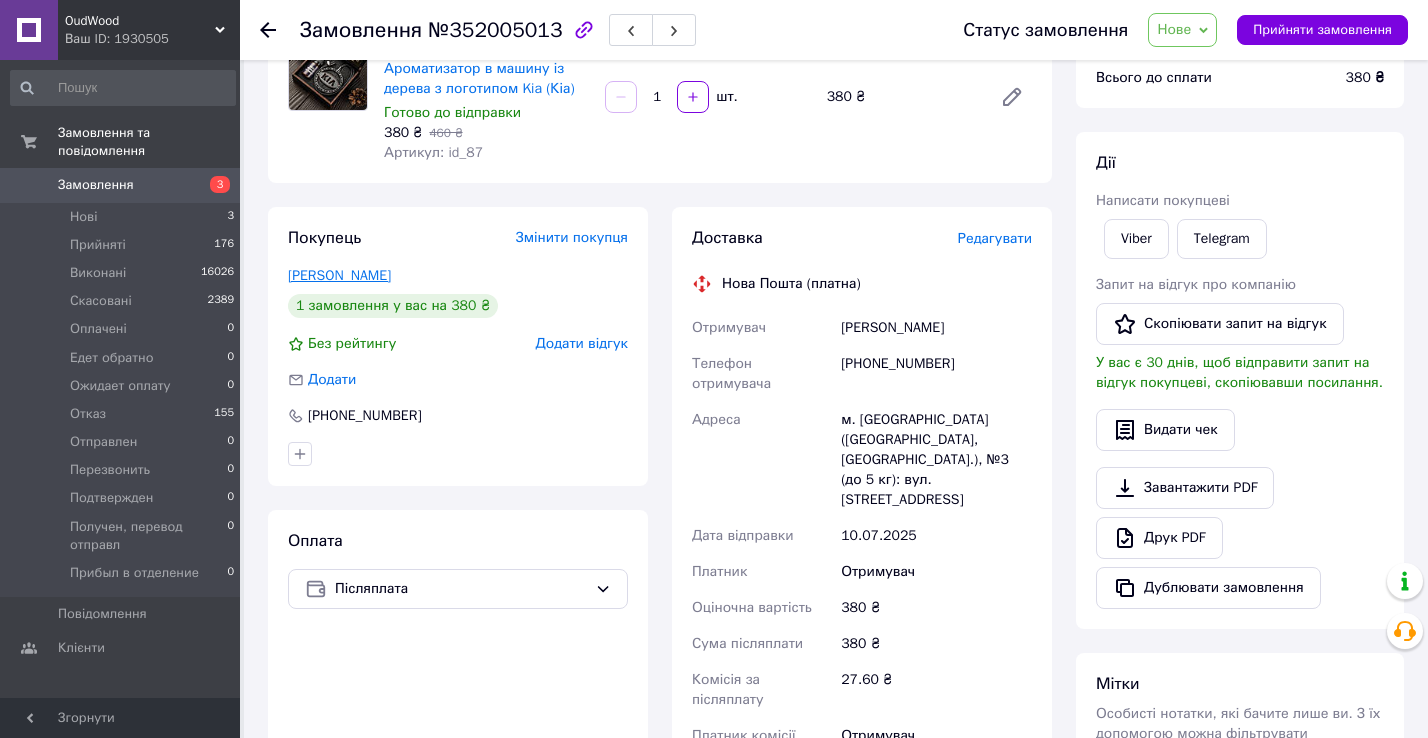 click on "[PERSON_NAME]" at bounding box center [339, 275] 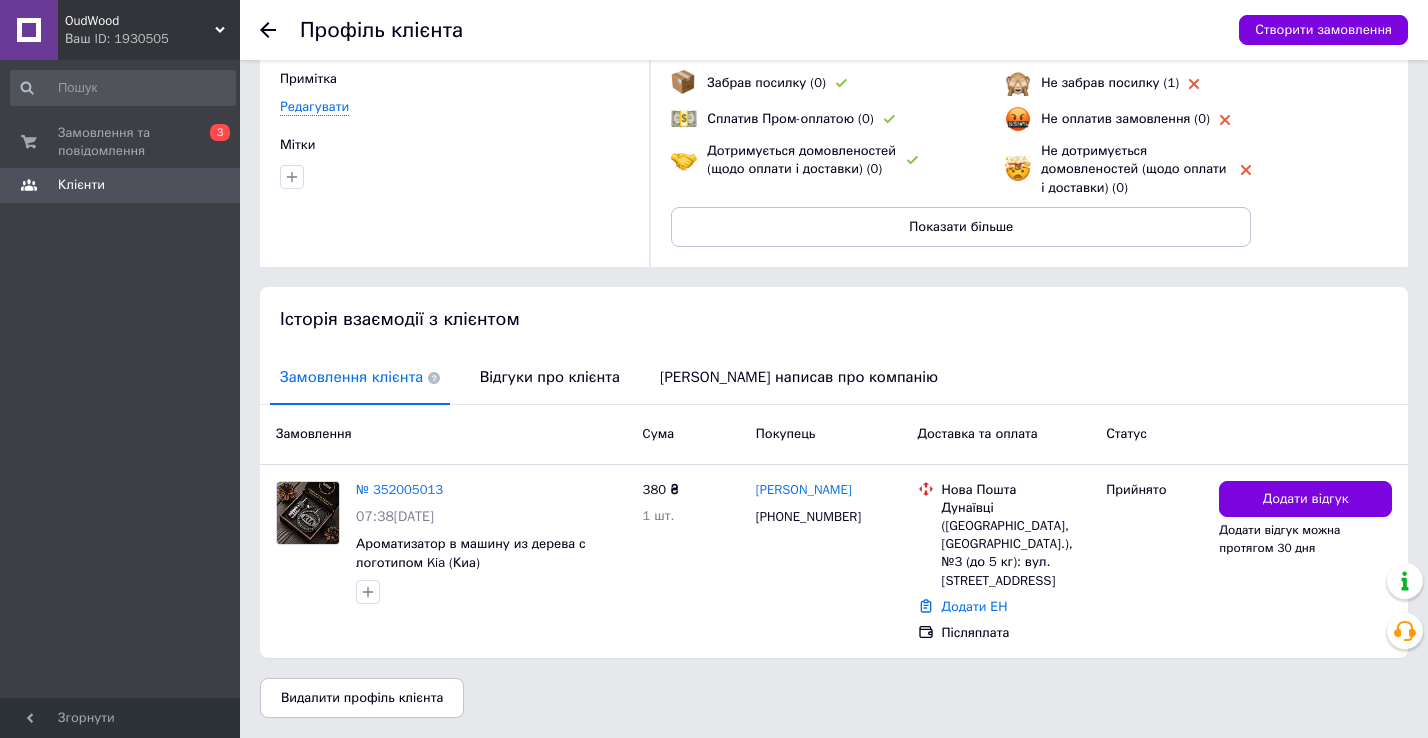 scroll, scrollTop: 0, scrollLeft: 0, axis: both 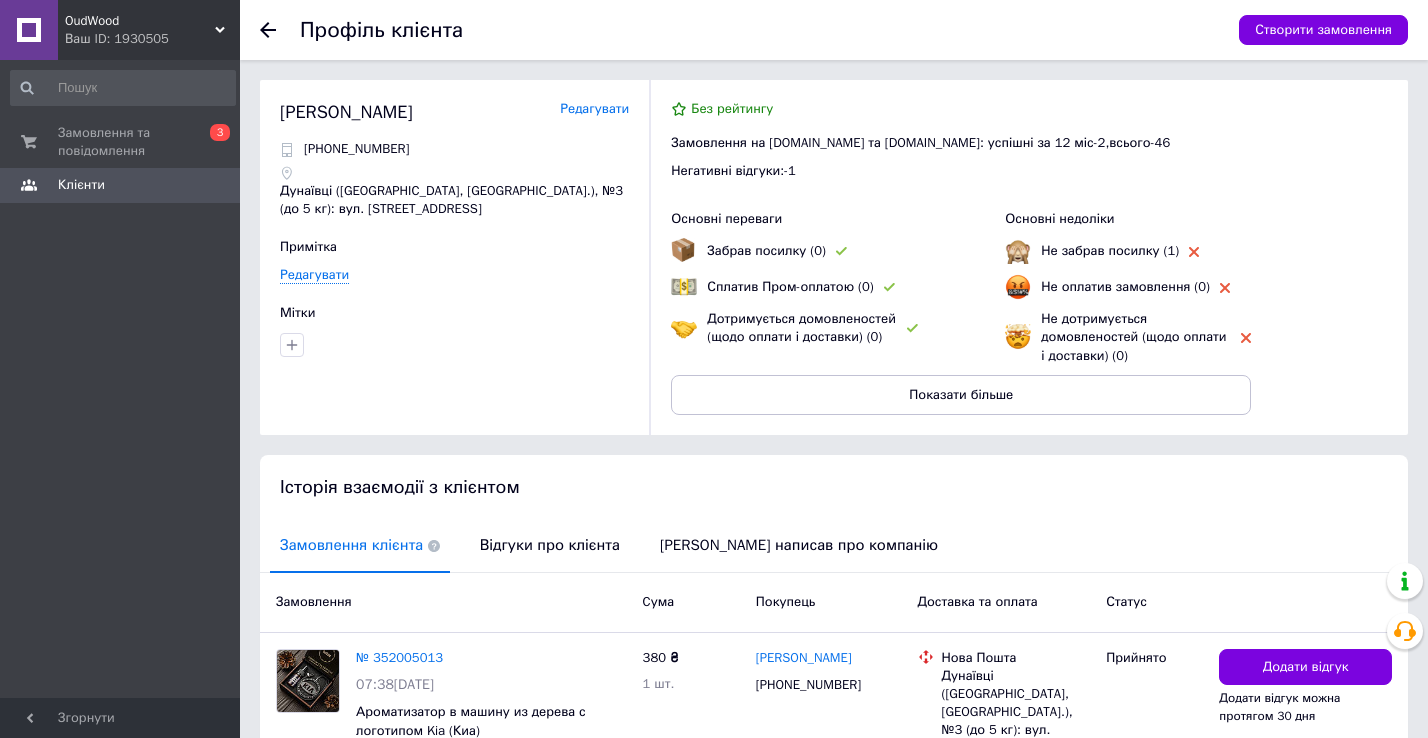 click on "Редагувати" at bounding box center [594, 109] 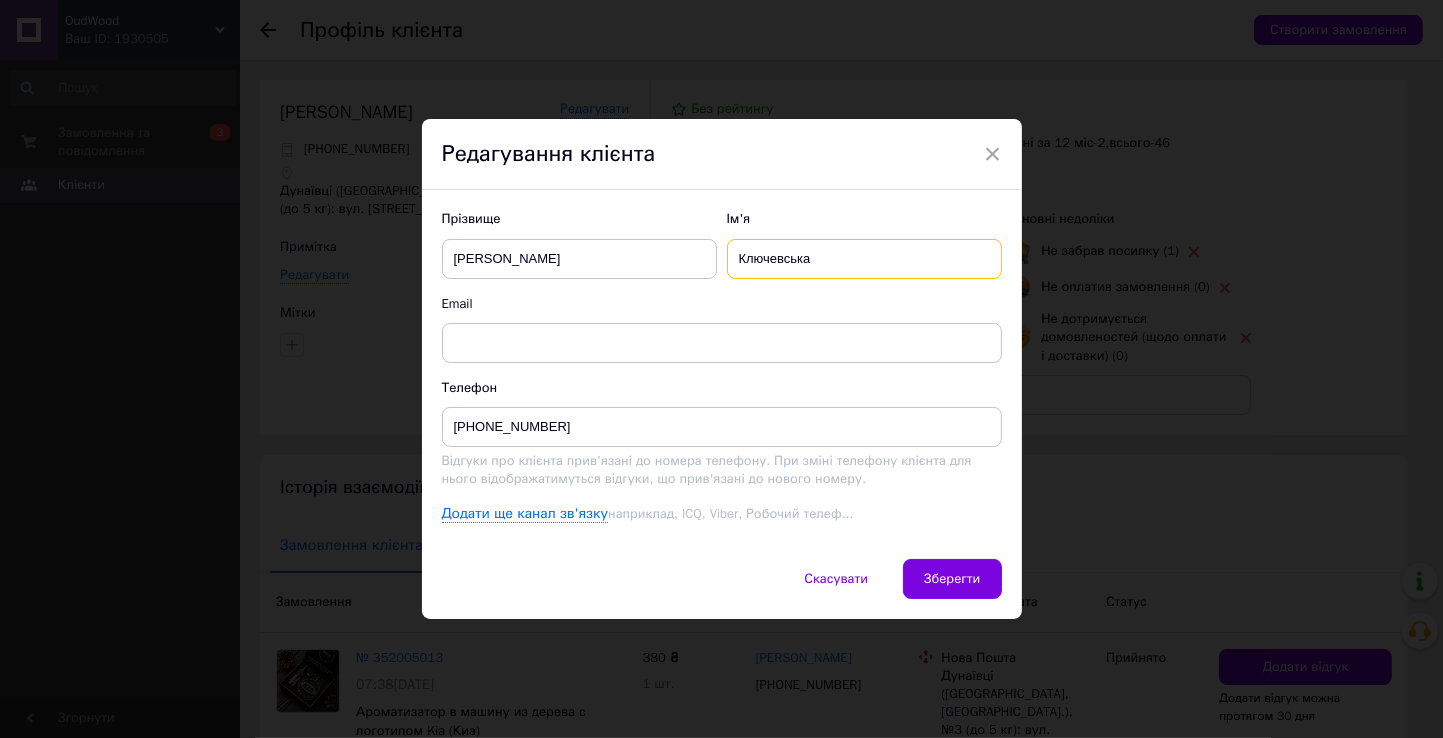 drag, startPoint x: 820, startPoint y: 257, endPoint x: 730, endPoint y: 259, distance: 90.02222 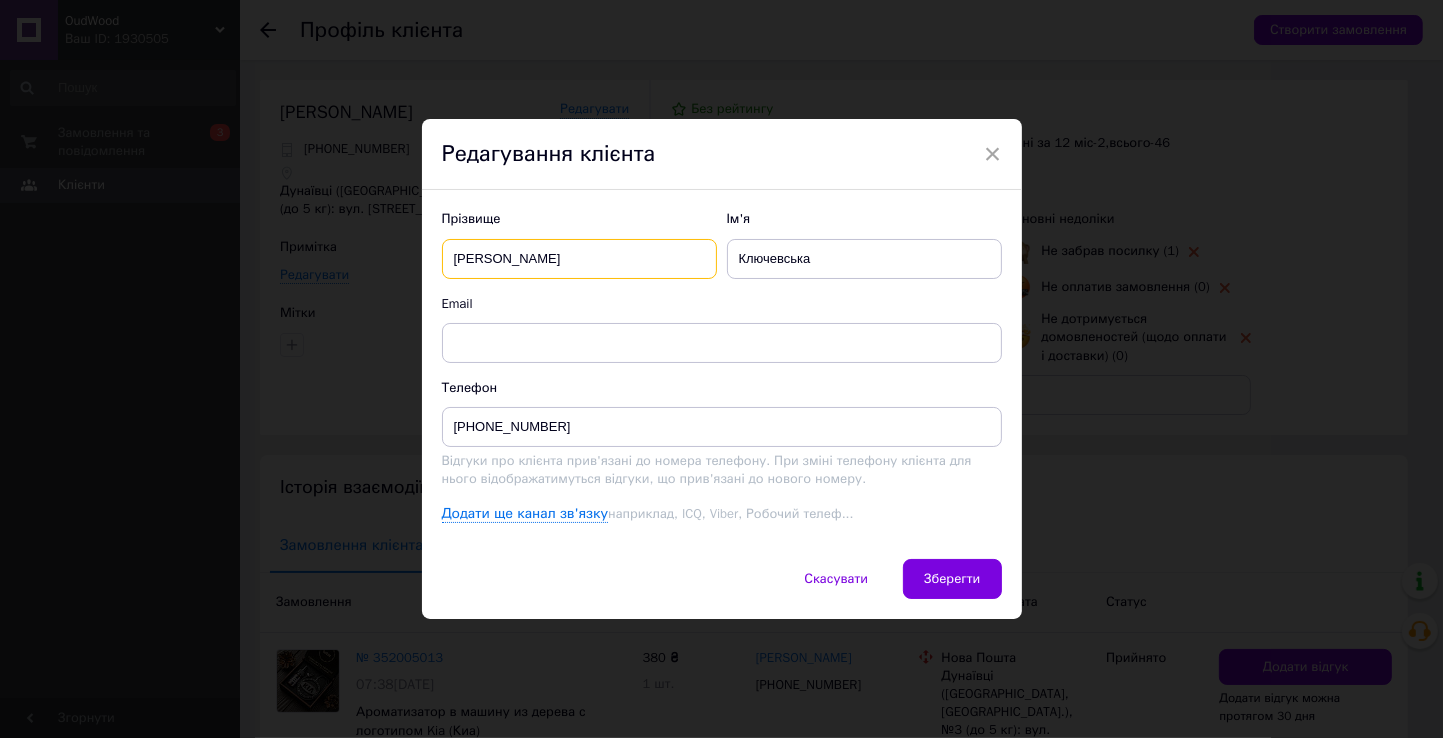 click on "Петрівна" at bounding box center (579, 259) 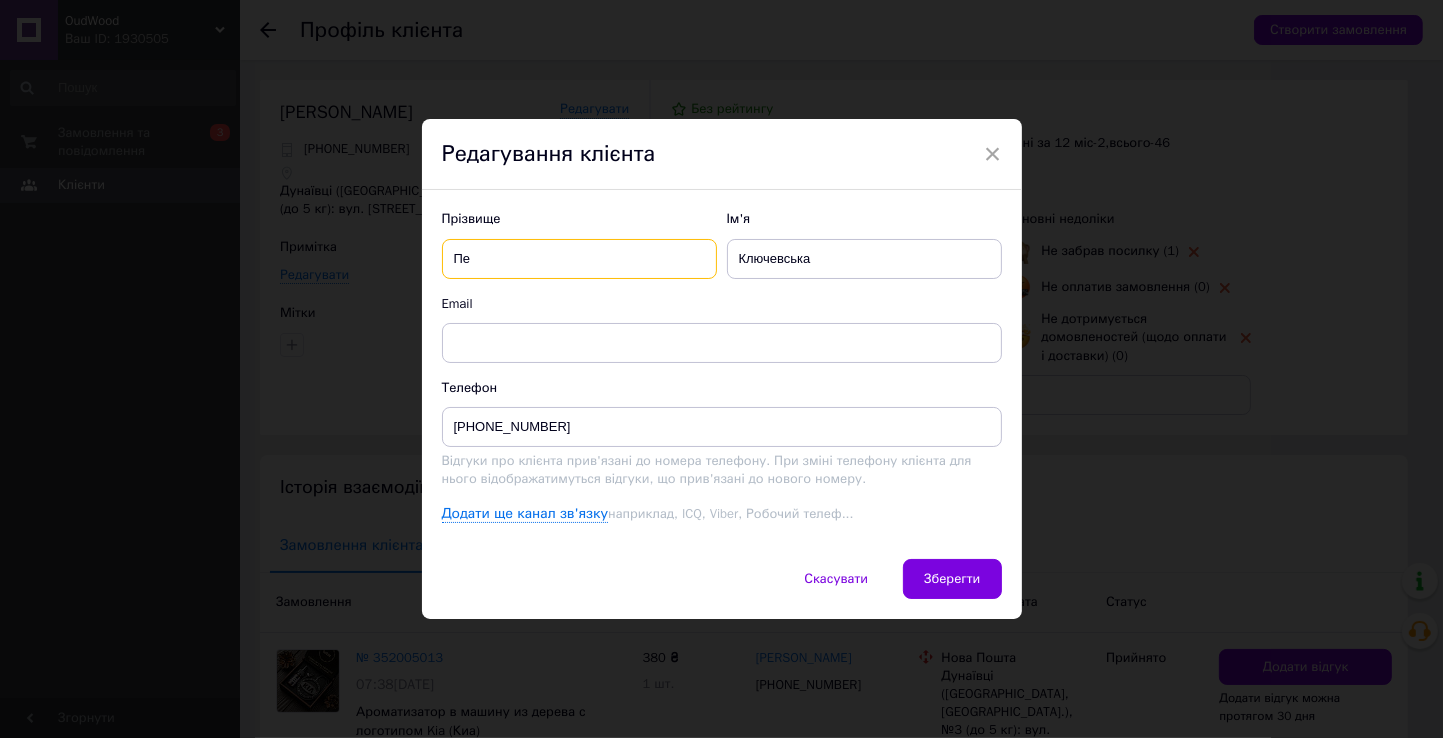 type on "П" 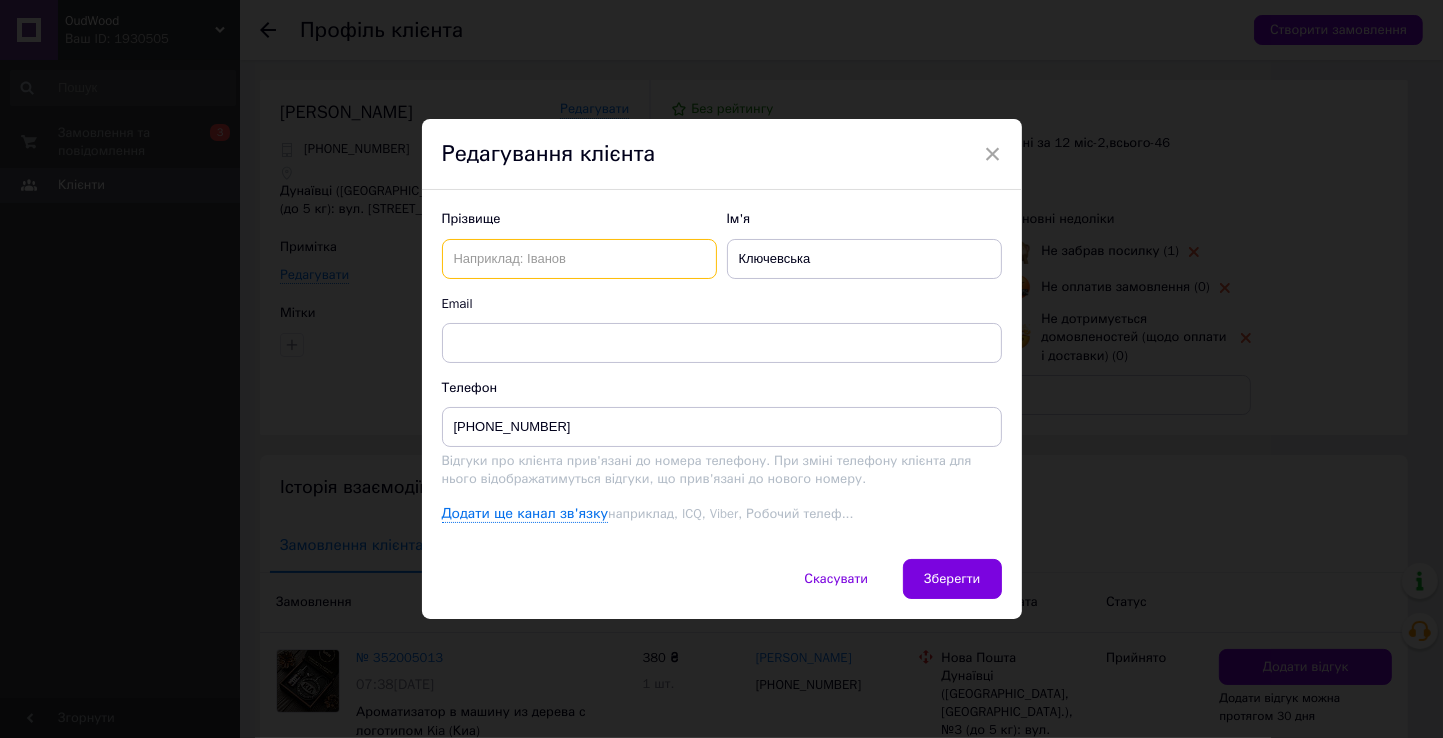 paste on "Ключевська" 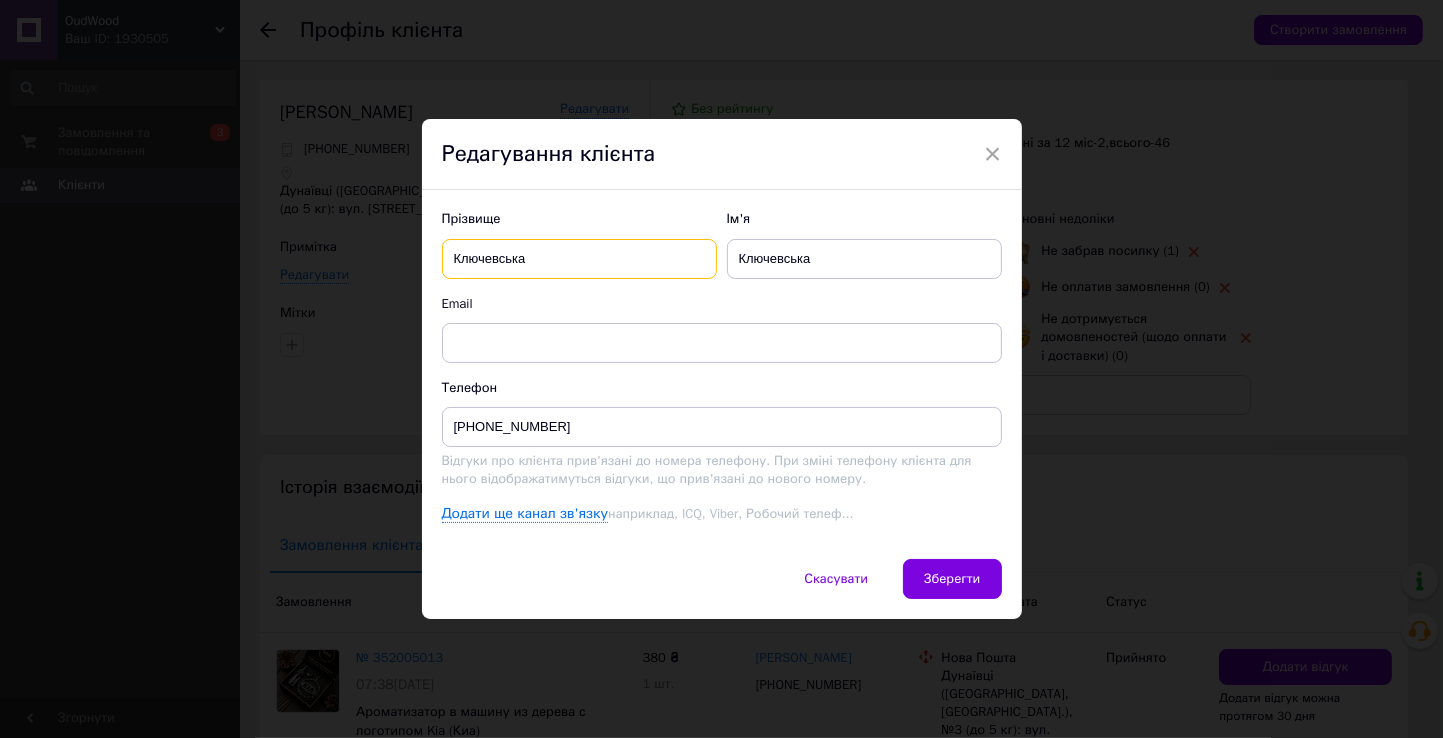 type on "Ключевська" 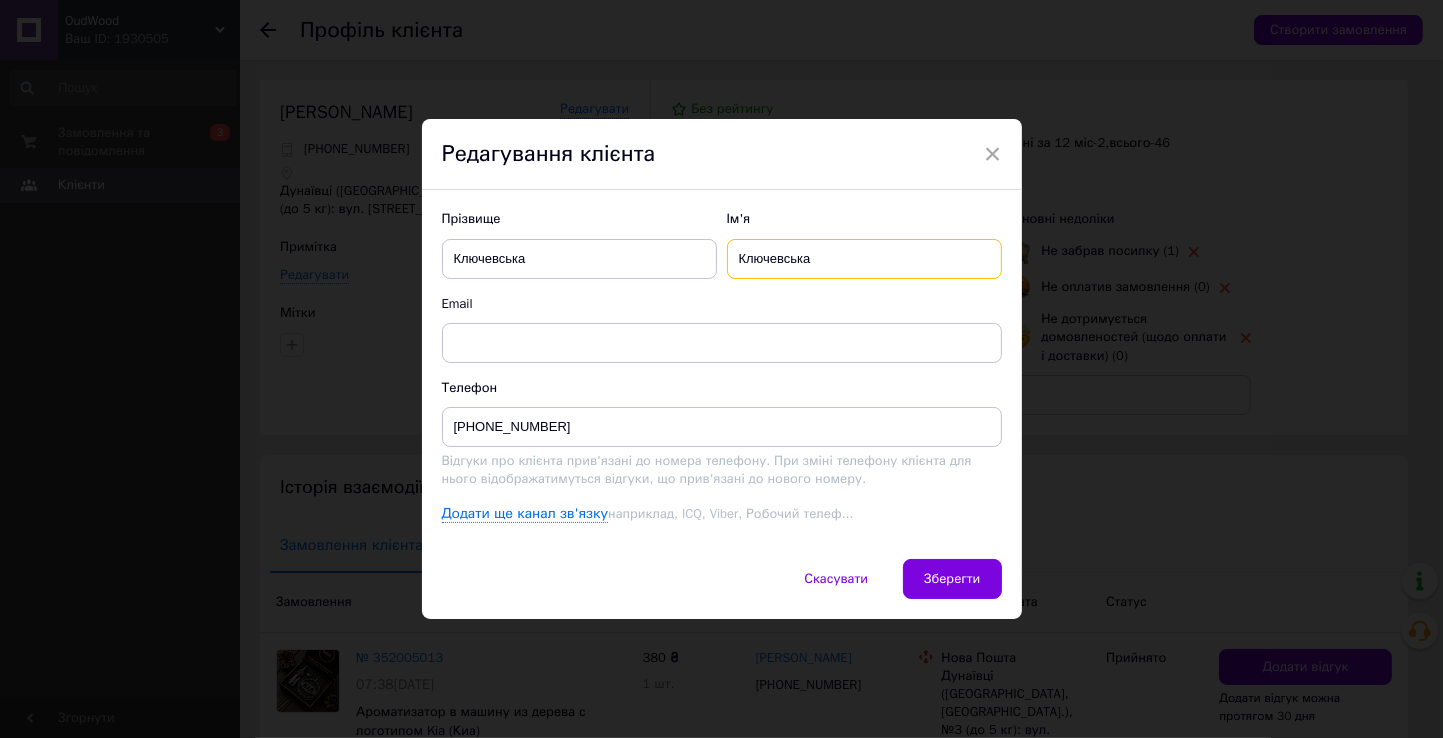 click on "Ключевська" at bounding box center [864, 259] 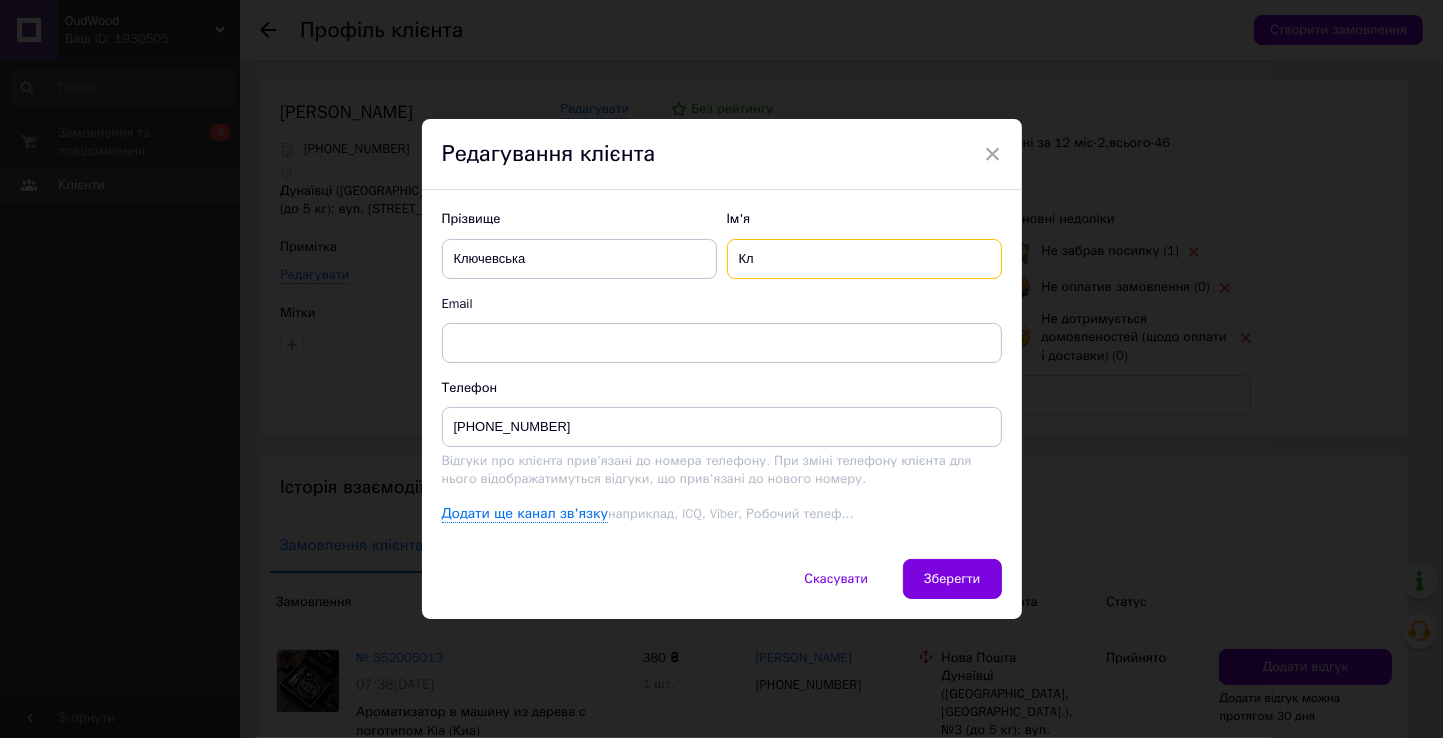 type on "К" 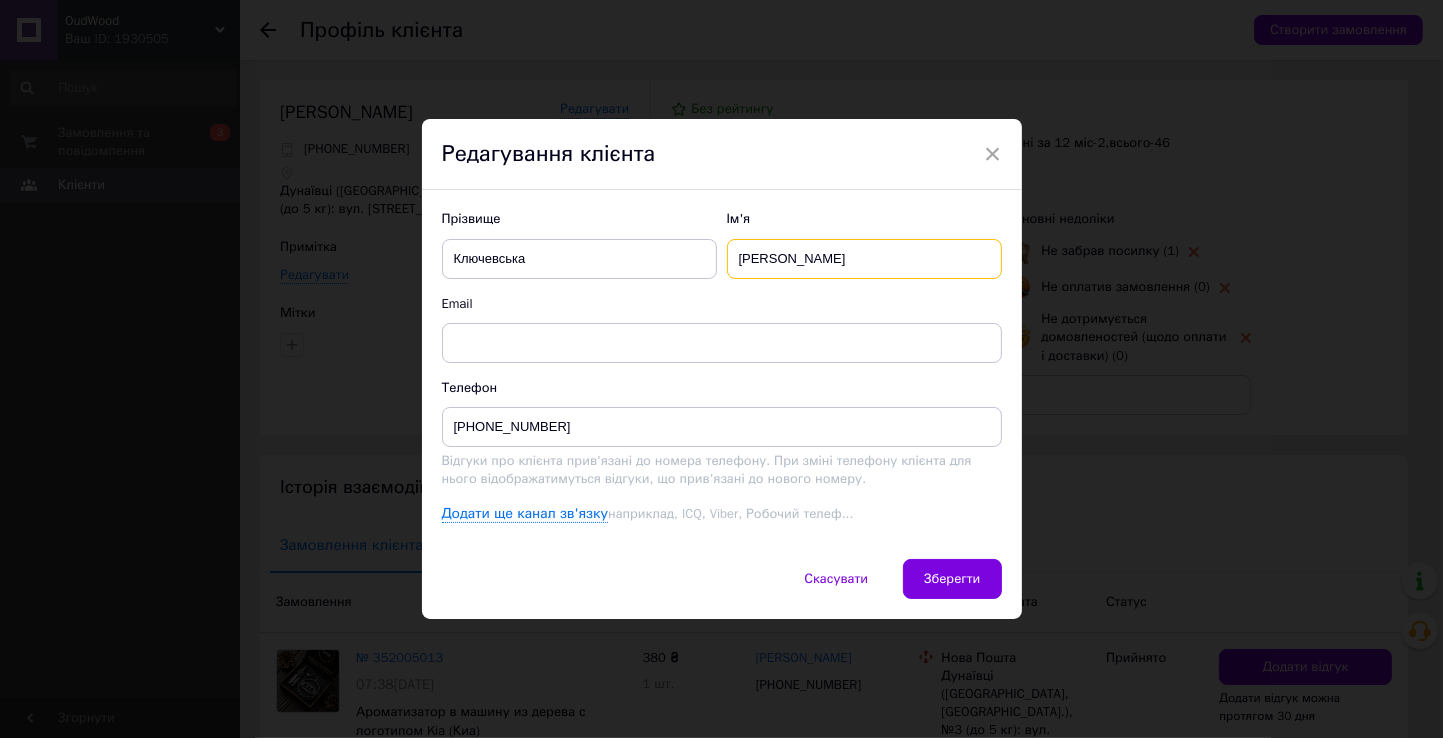 type on "Анастасия" 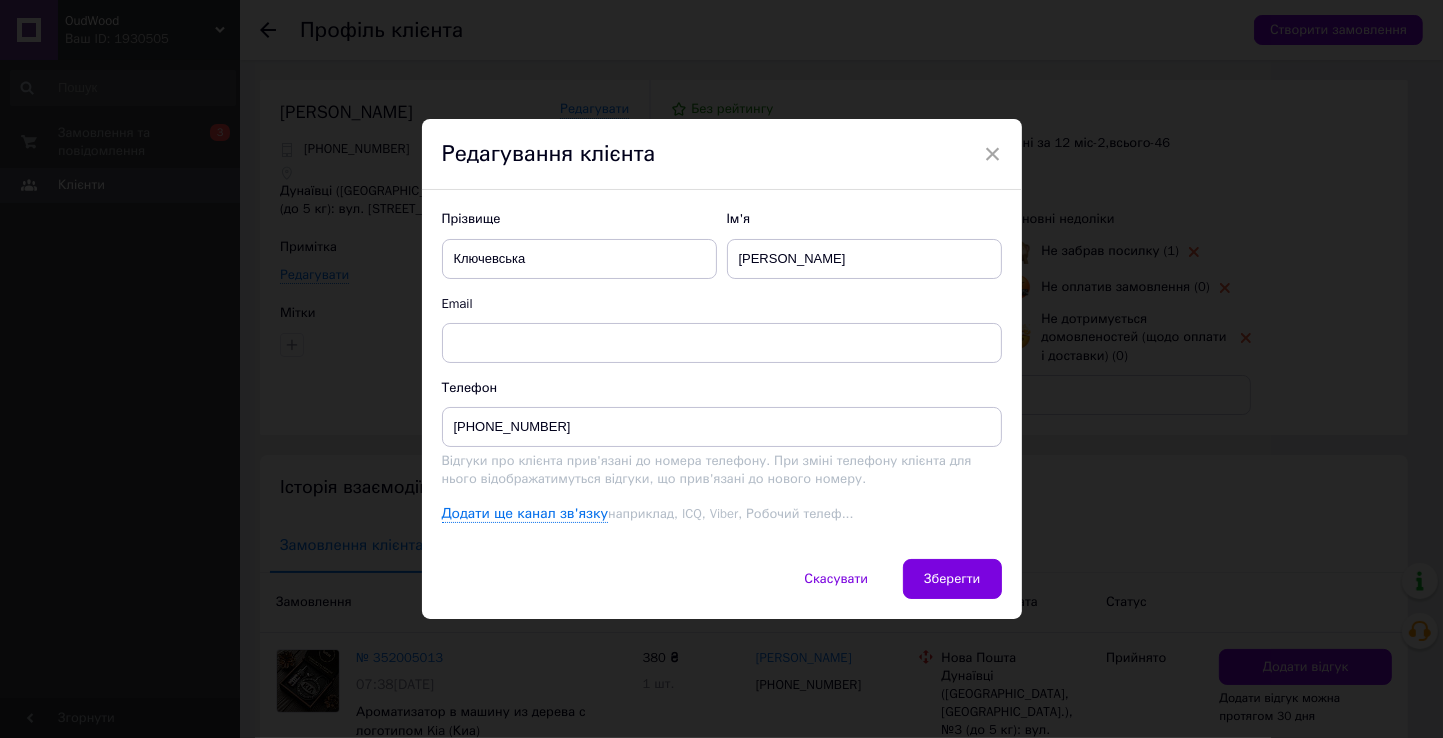 drag, startPoint x: 764, startPoint y: 570, endPoint x: 792, endPoint y: 581, distance: 30.083218 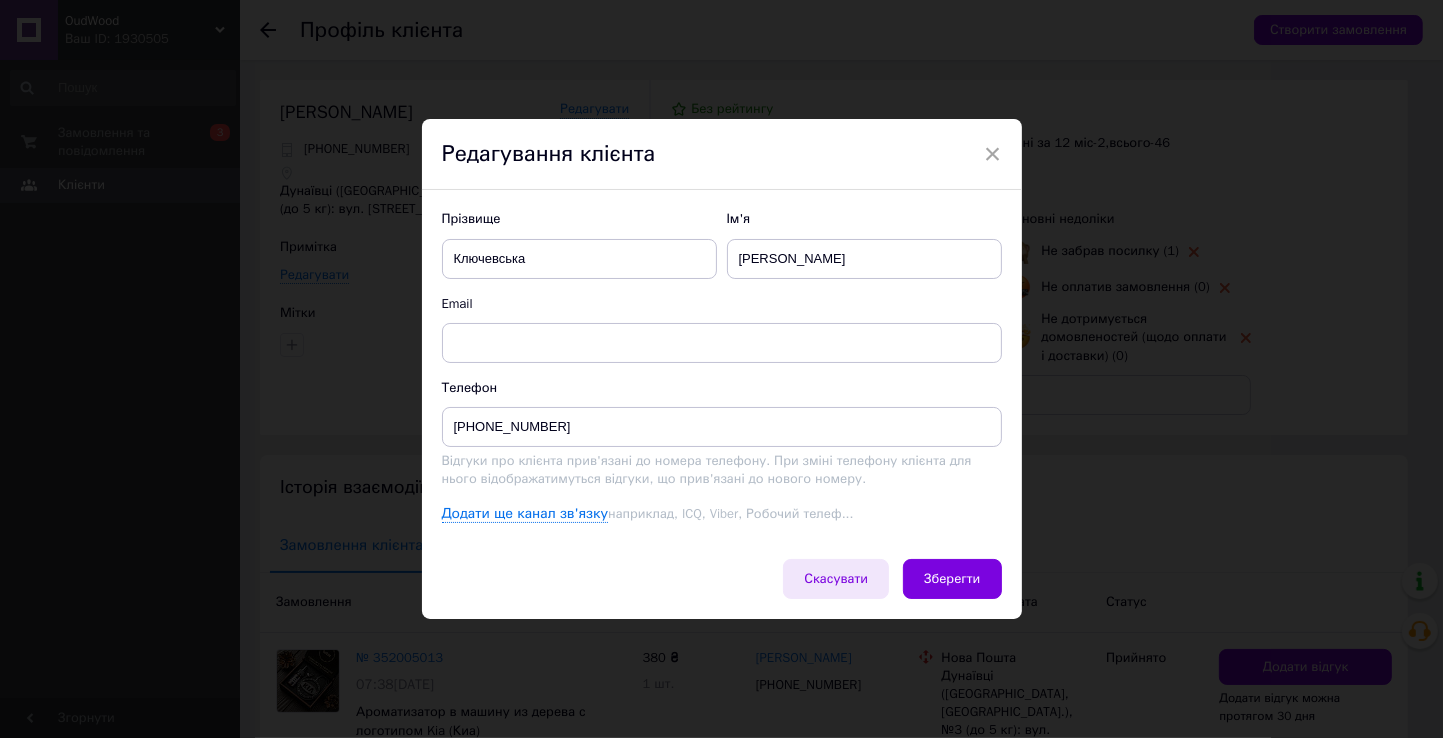click on "Скасувати   Зберегти" at bounding box center [722, 589] 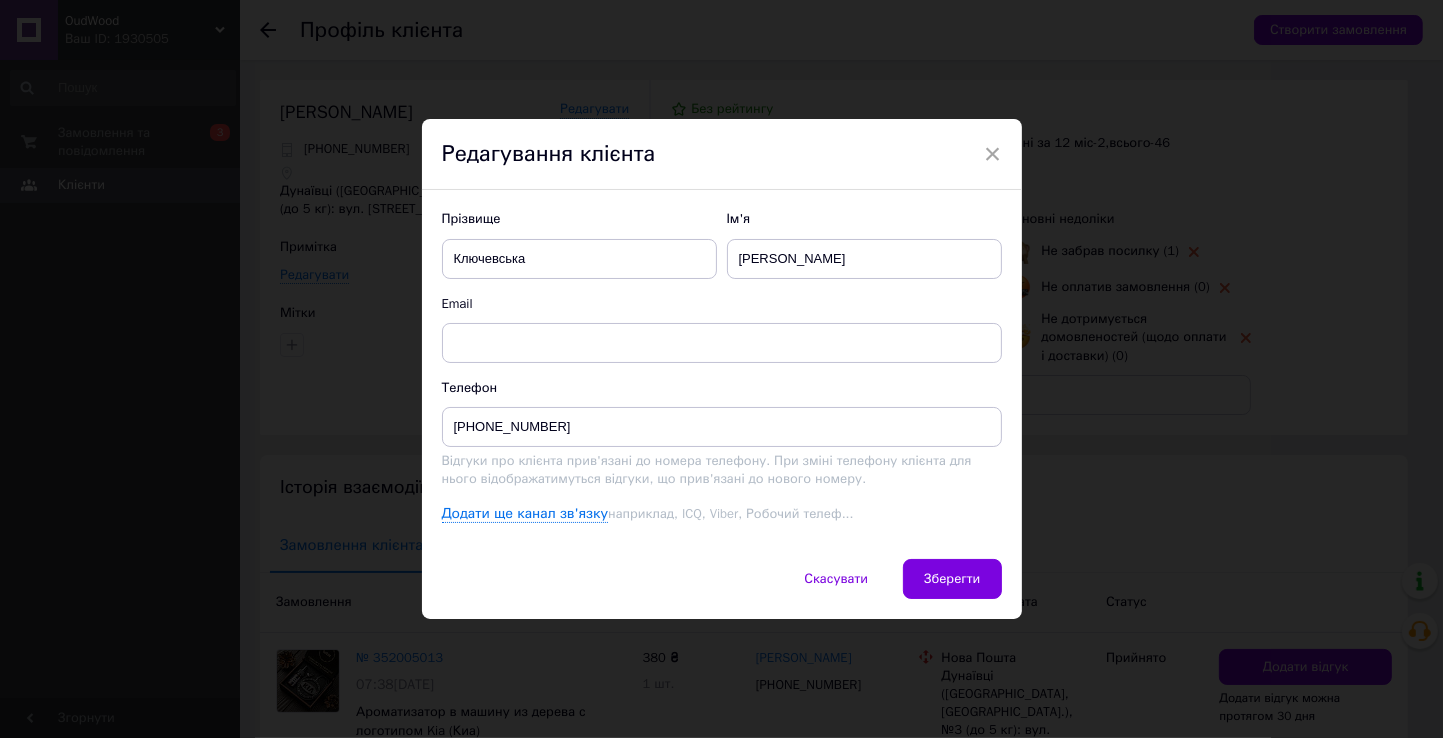 click on "Зберегти" at bounding box center (952, 579) 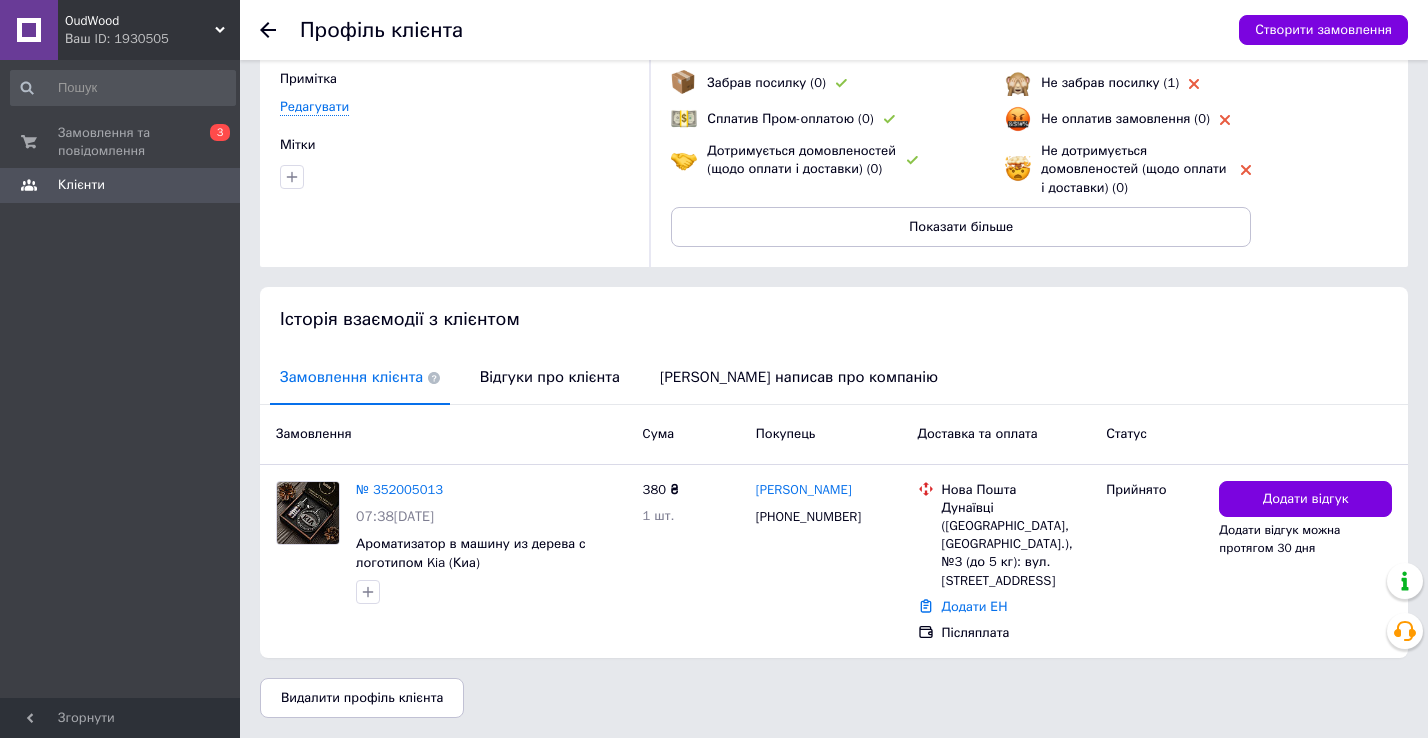 scroll, scrollTop: 0, scrollLeft: 0, axis: both 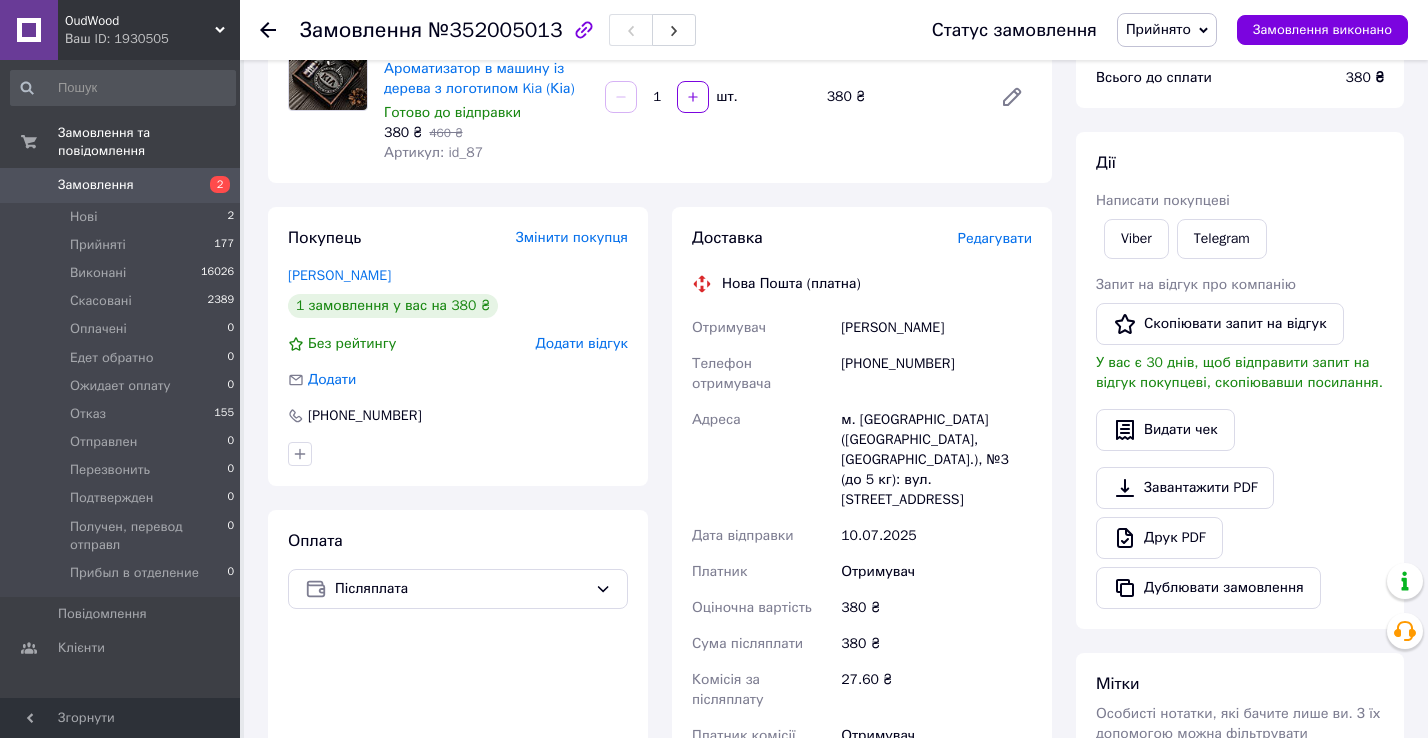 click on "Редагувати" at bounding box center [995, 238] 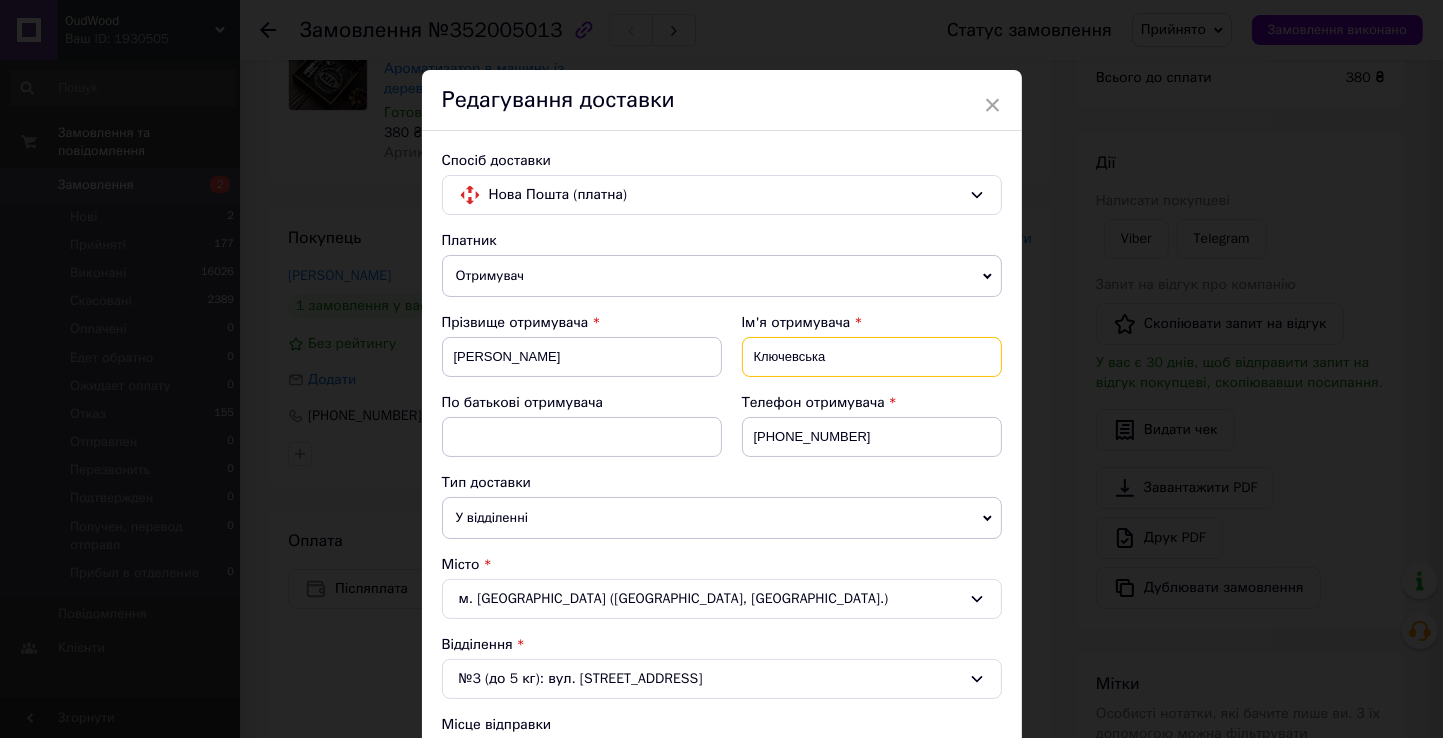 drag, startPoint x: 838, startPoint y: 357, endPoint x: 748, endPoint y: 359, distance: 90.02222 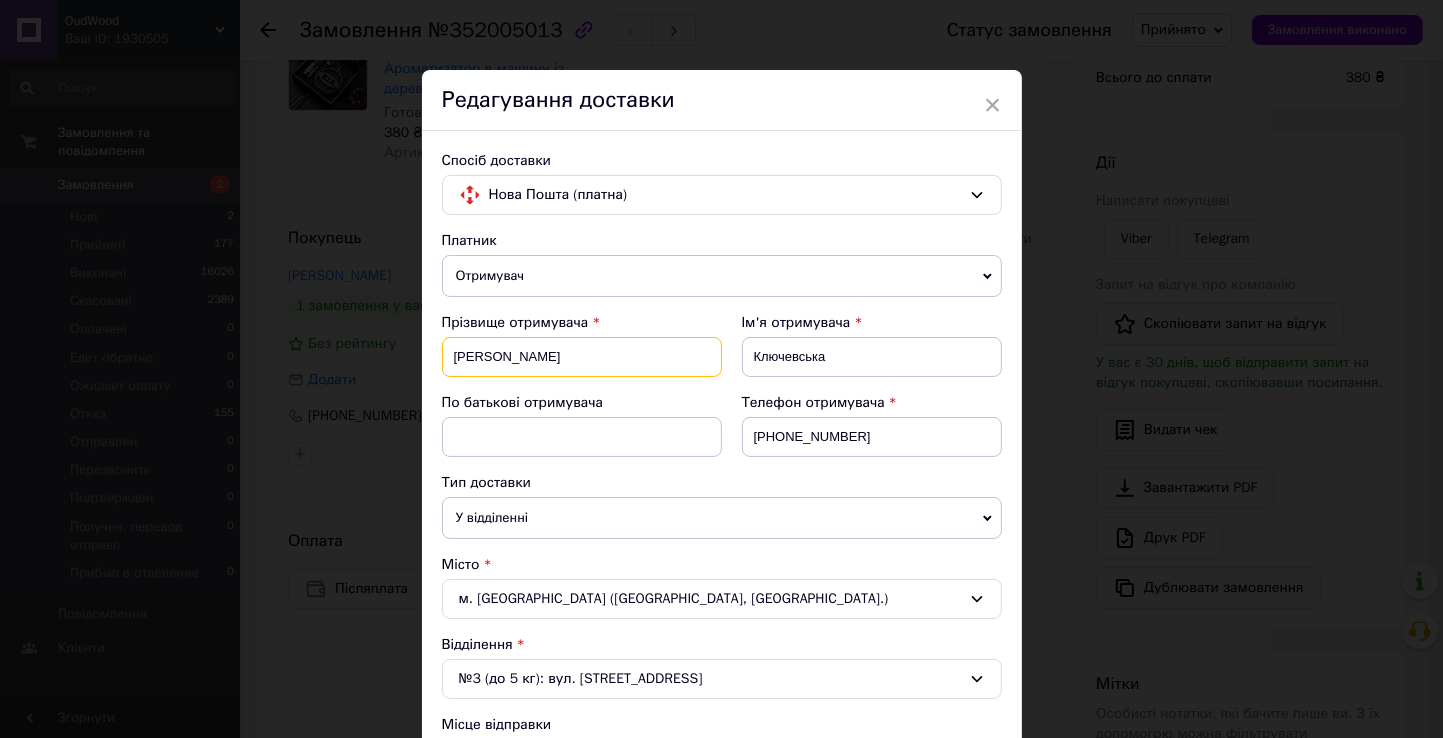 click on "[PERSON_NAME]" at bounding box center (582, 357) 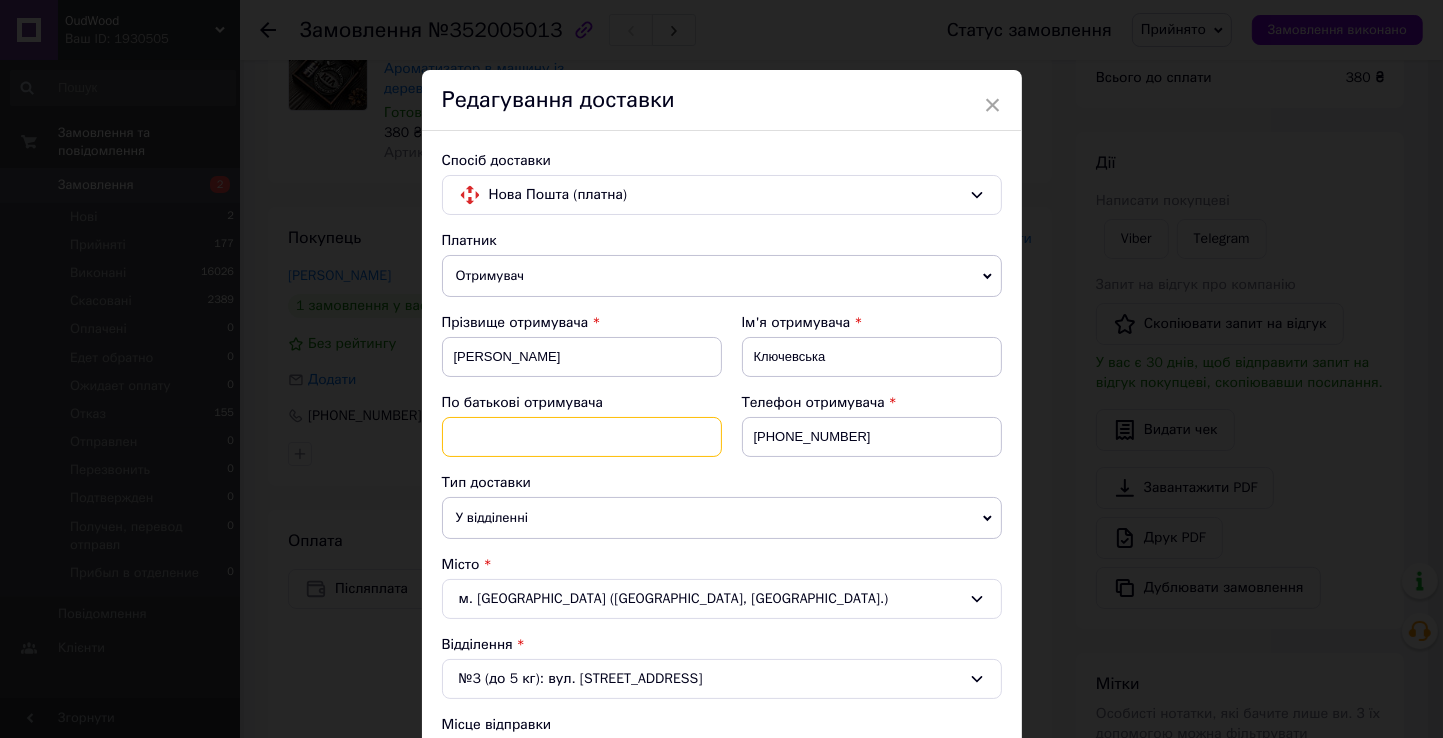 click at bounding box center (582, 437) 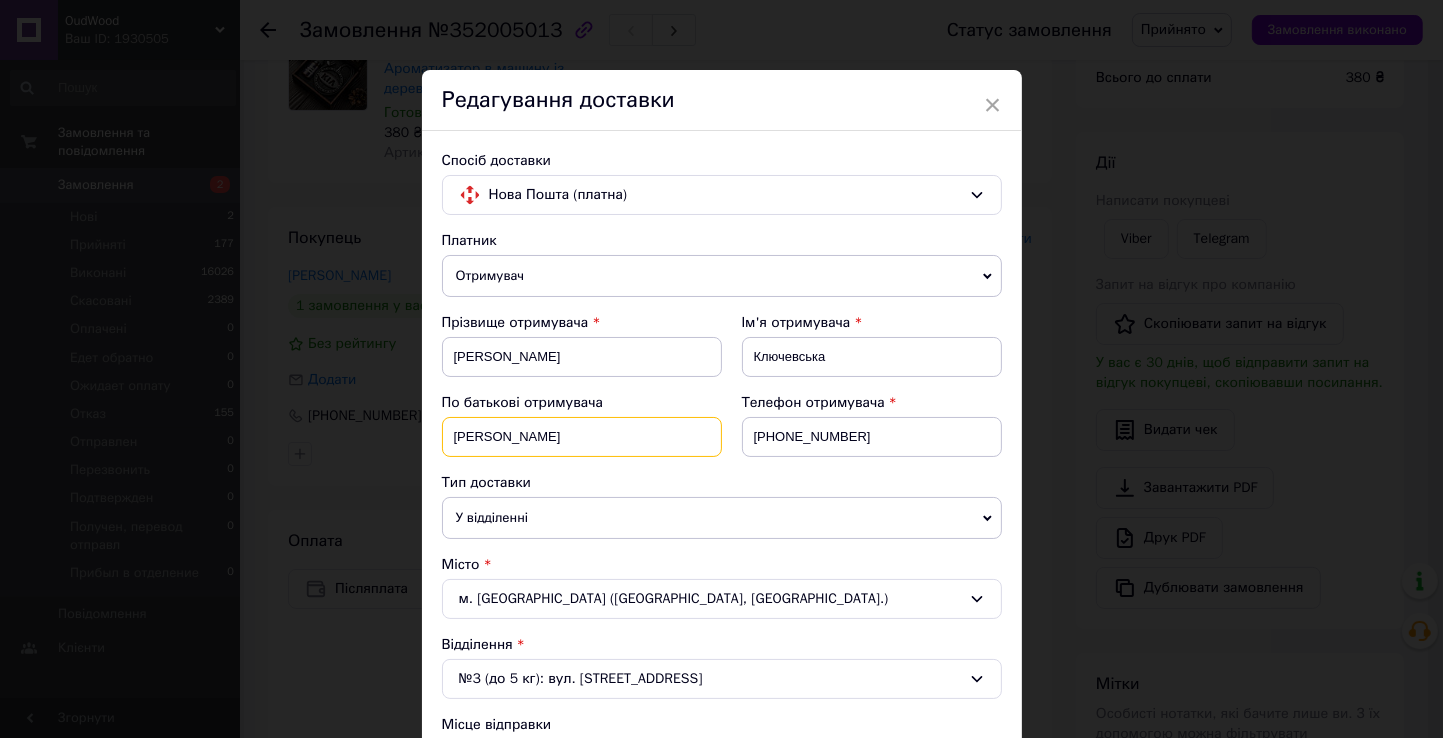 type on "[PERSON_NAME]" 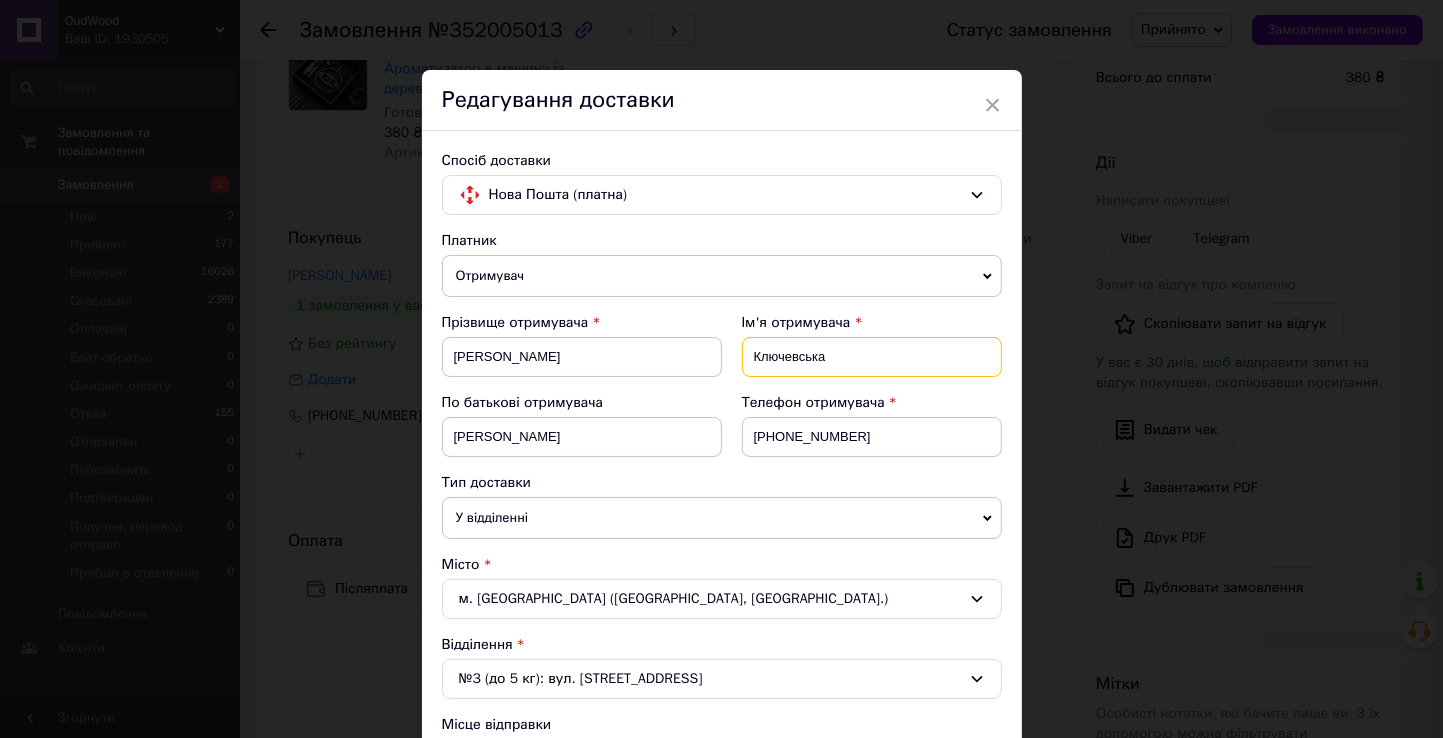drag, startPoint x: 837, startPoint y: 359, endPoint x: 745, endPoint y: 357, distance: 92.021736 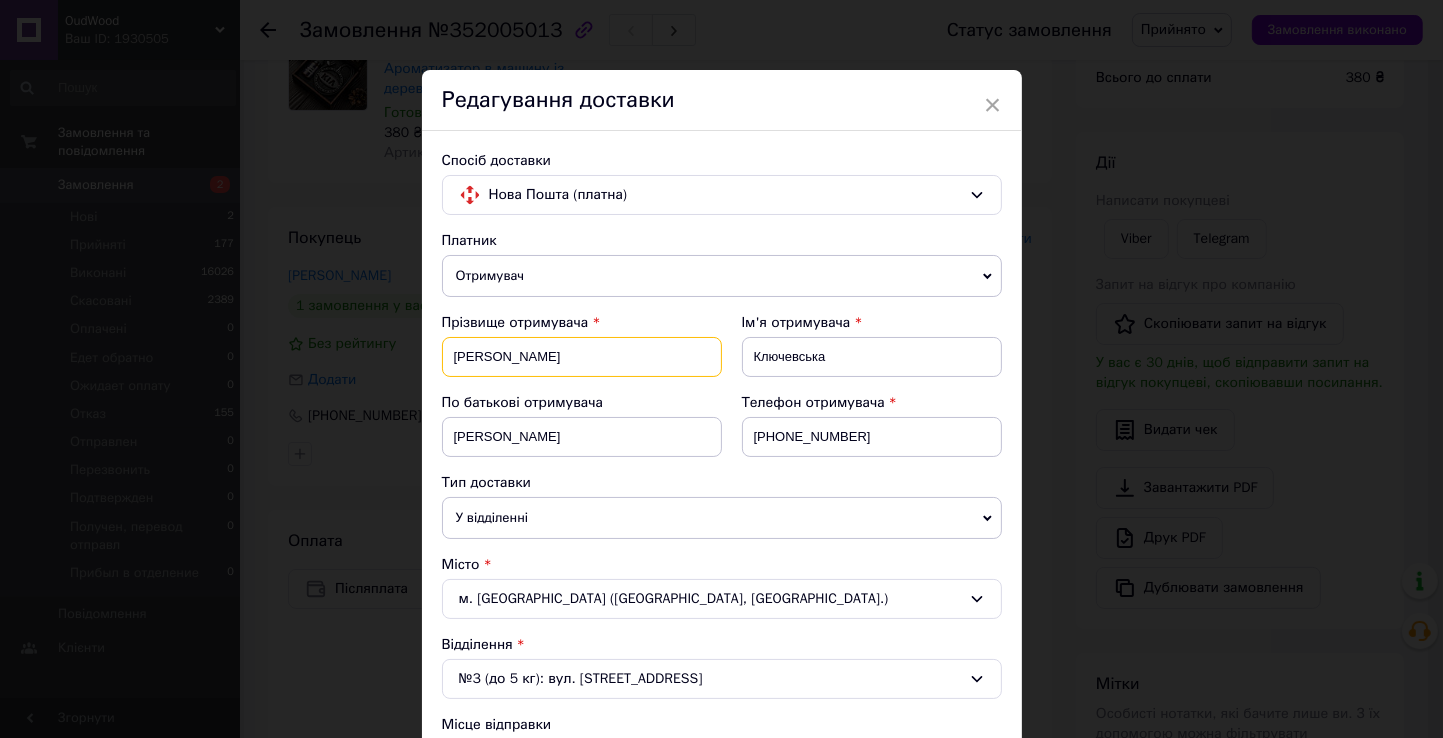 click on "Петрівна" at bounding box center [582, 357] 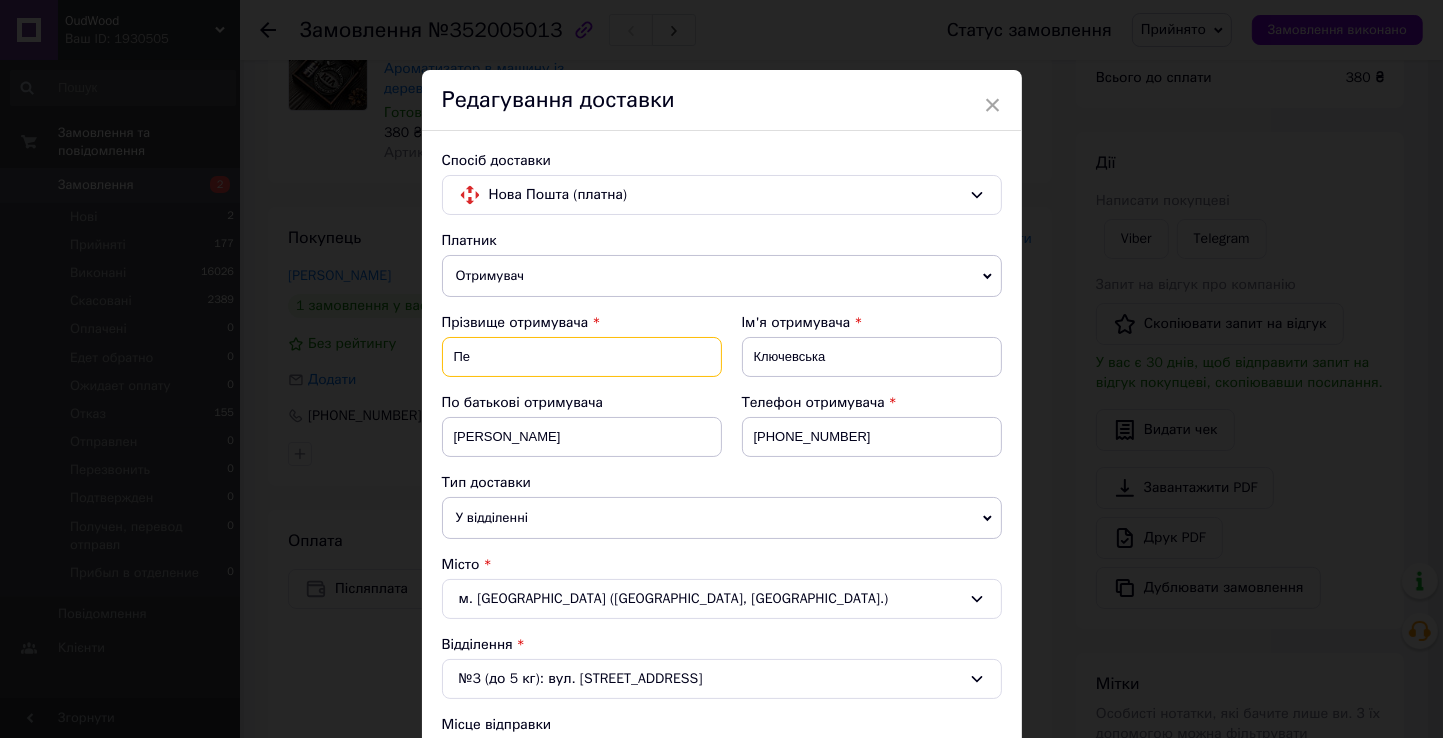 type on "П" 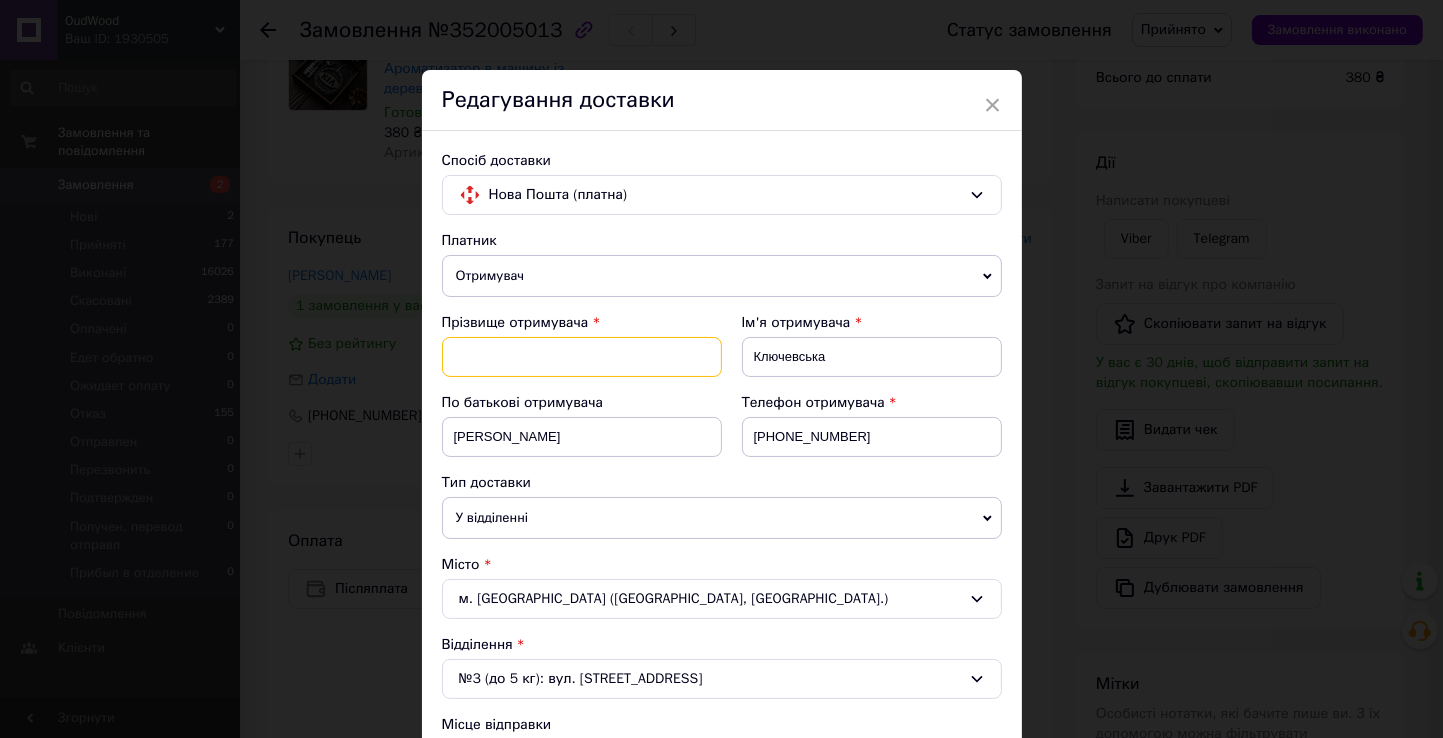 paste on "Ключевська" 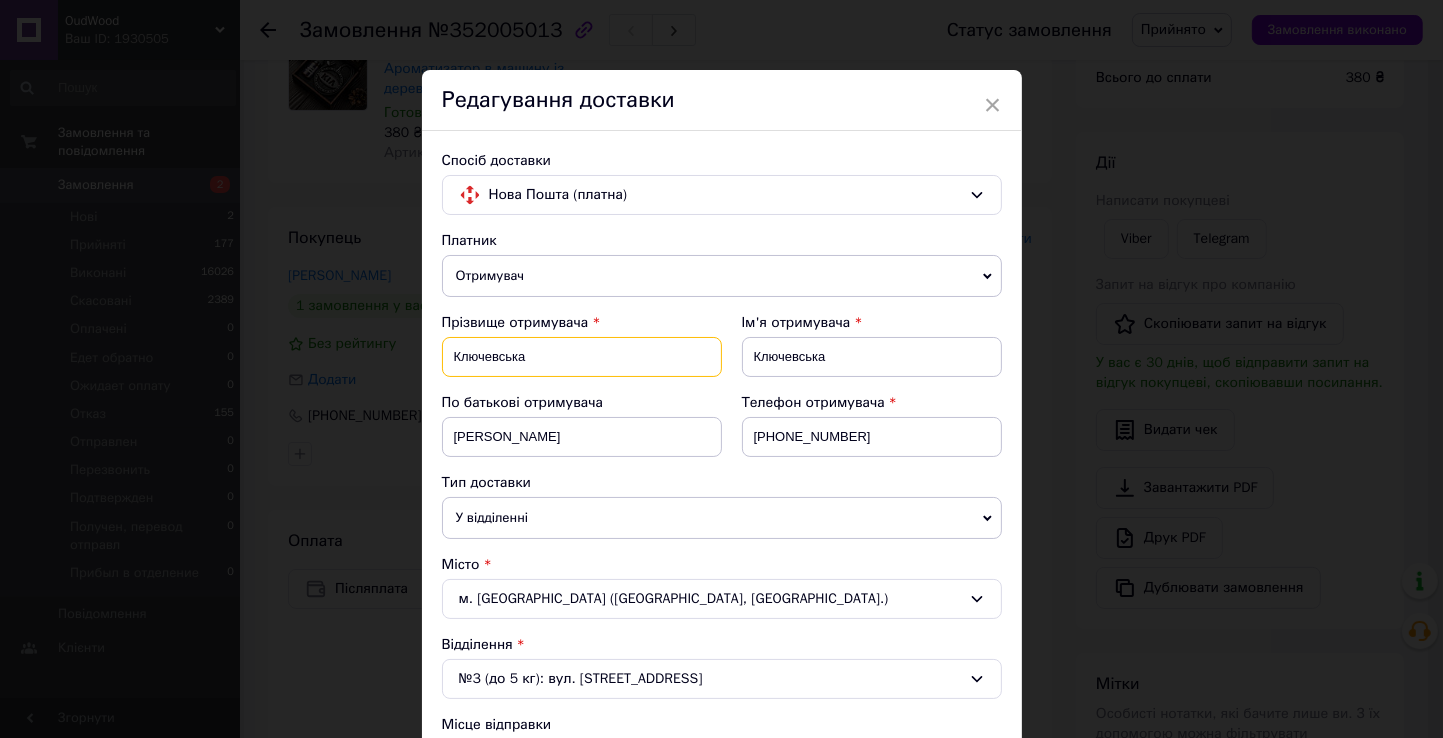 type on "Ключевська" 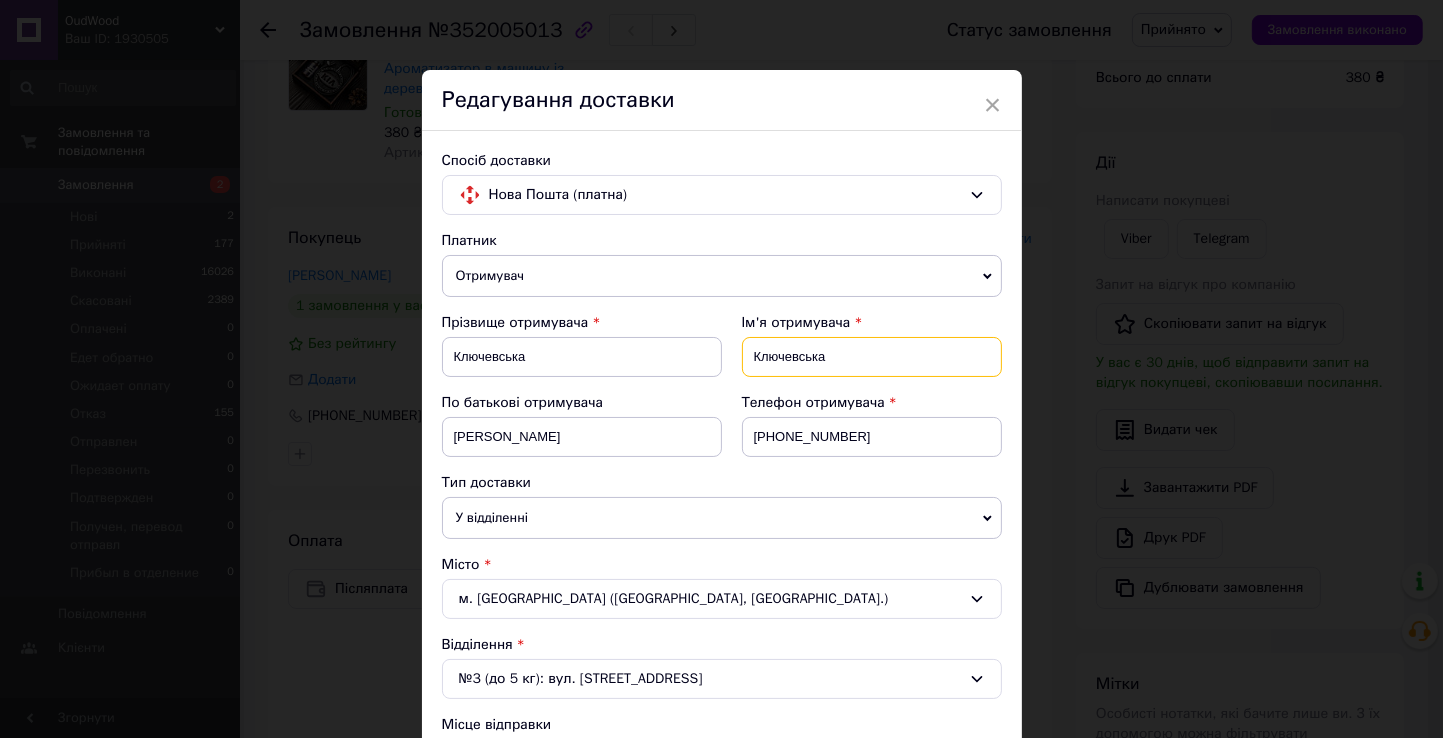 click on "Ключевська" at bounding box center [872, 357] 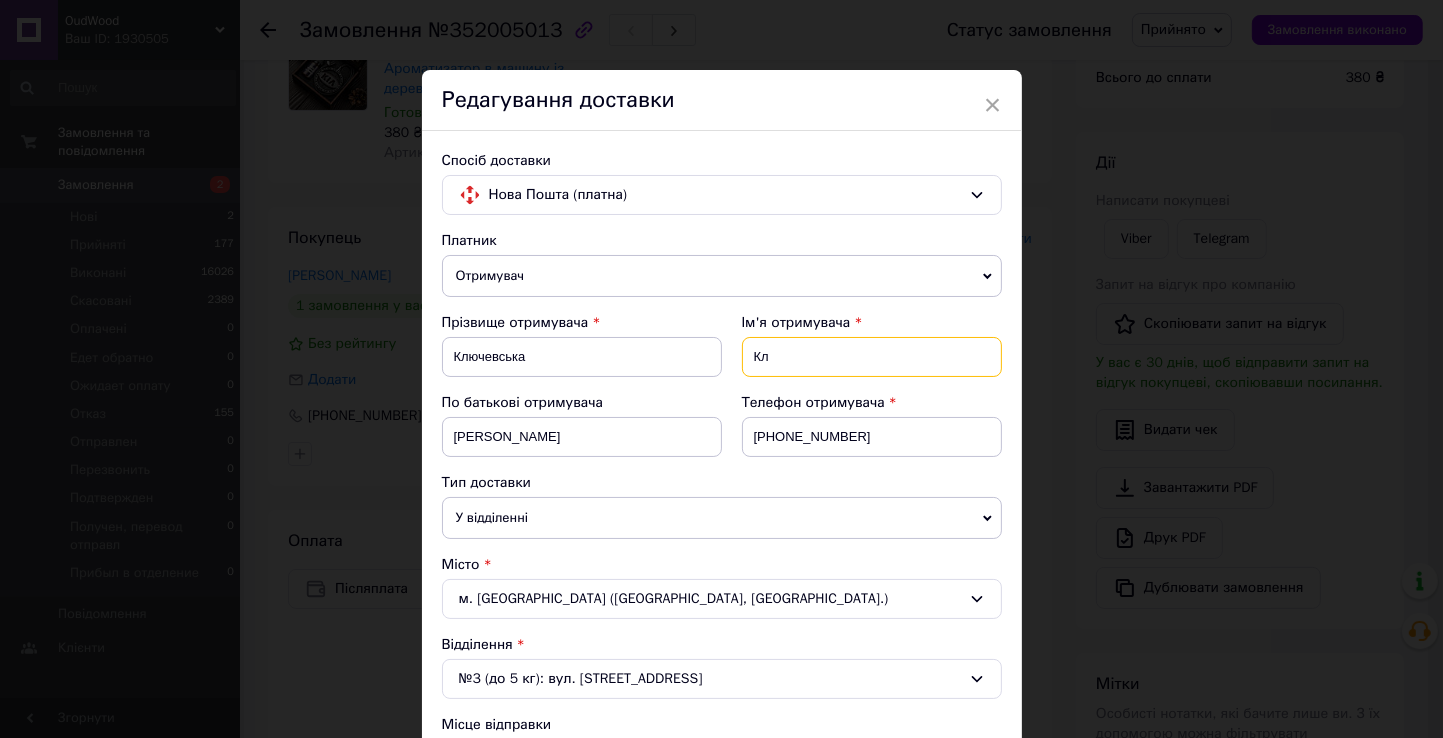 type on "К" 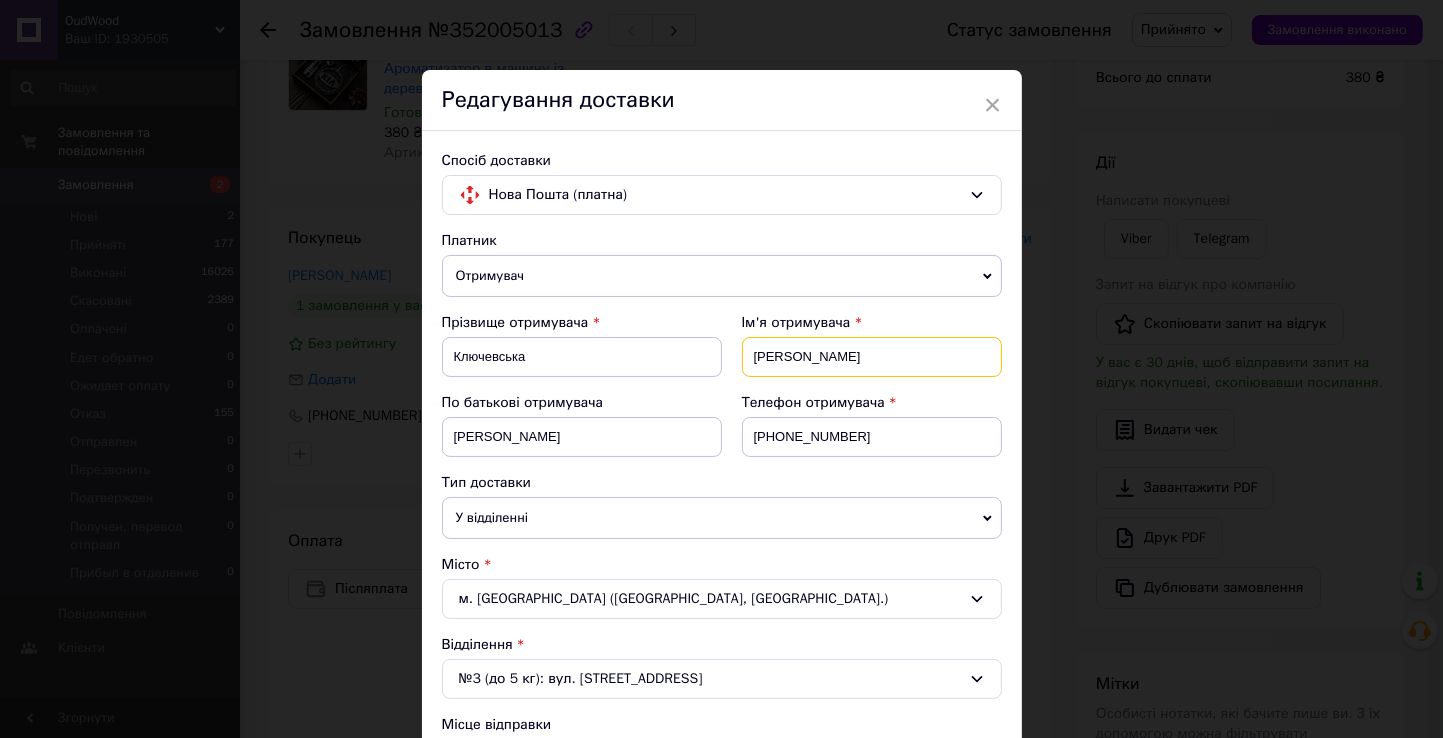 type on "Анастасия" 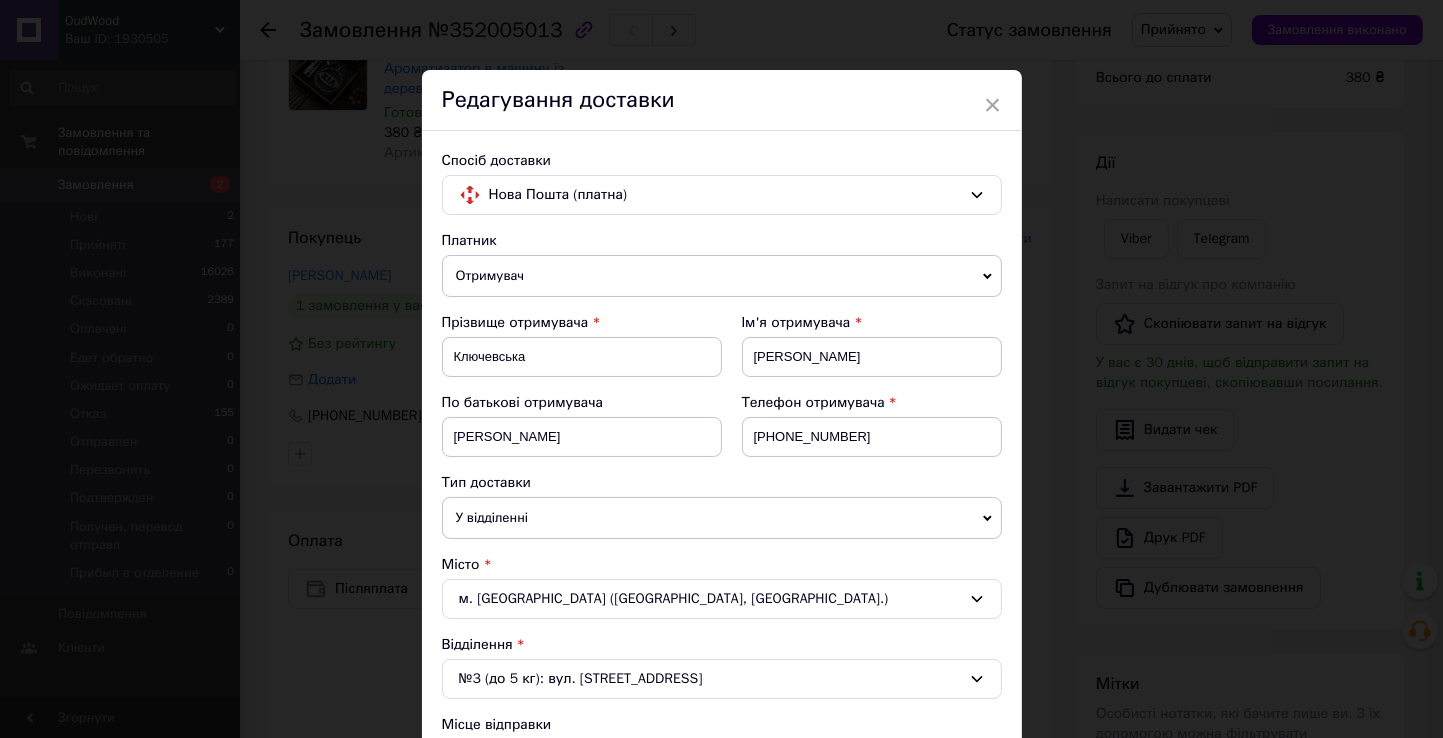 click on "Редагування доставки" at bounding box center (722, 100) 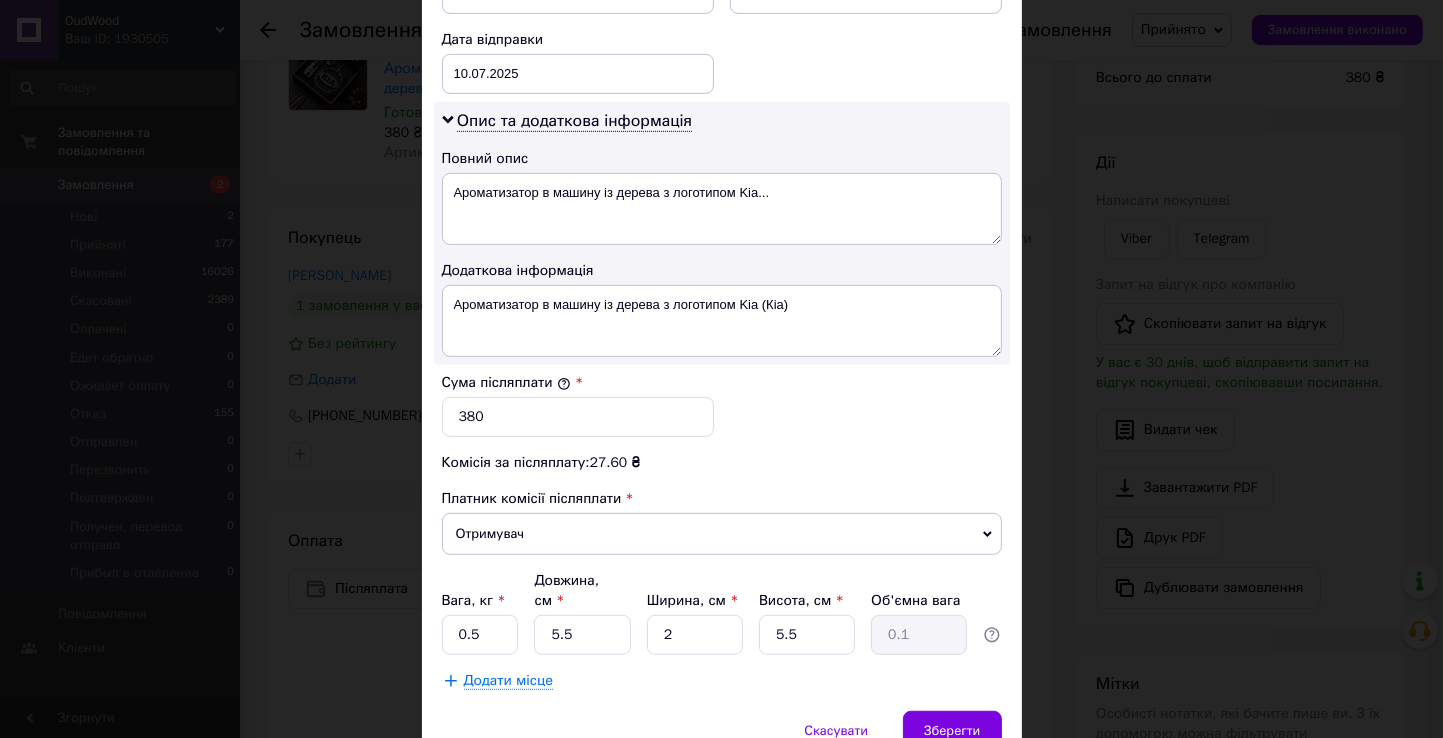 scroll, scrollTop: 1005, scrollLeft: 0, axis: vertical 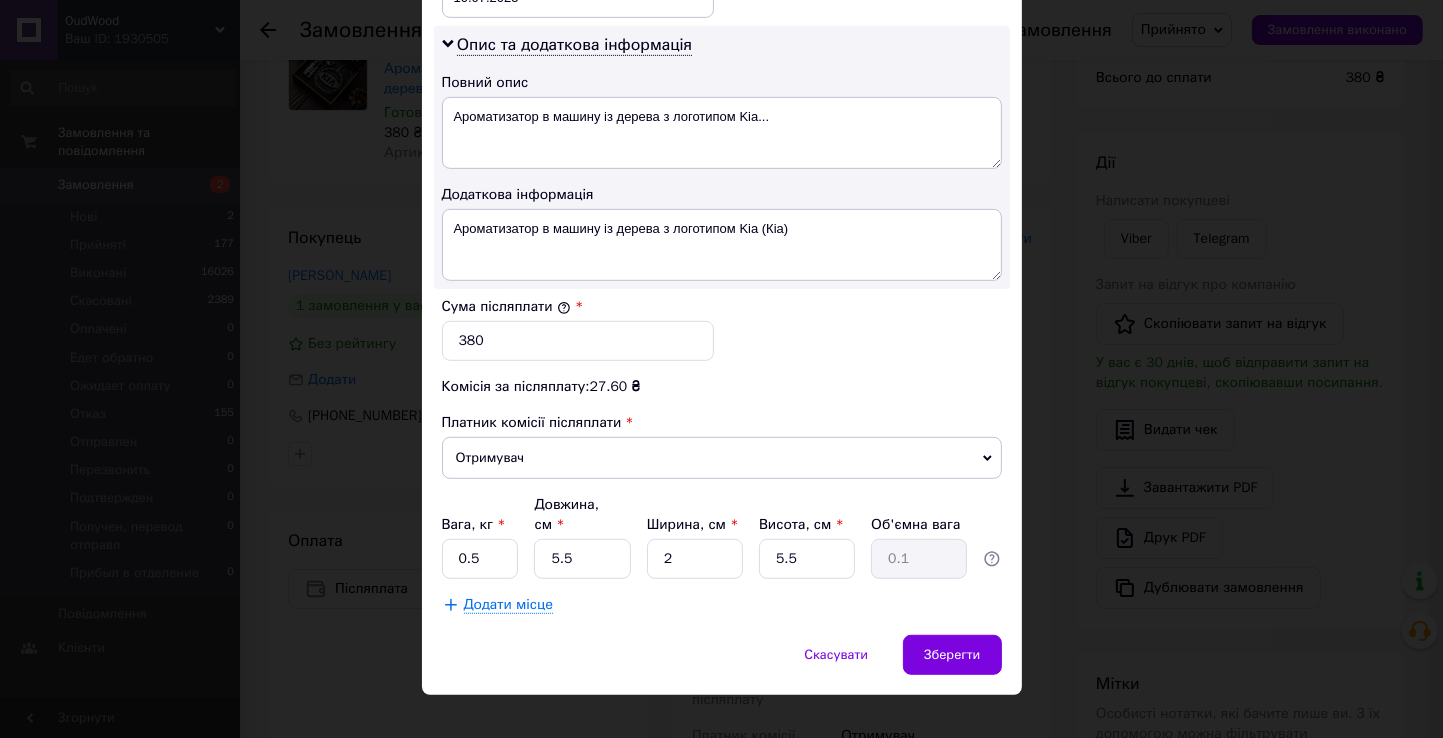 drag, startPoint x: 948, startPoint y: 630, endPoint x: 1080, endPoint y: 674, distance: 139.14021 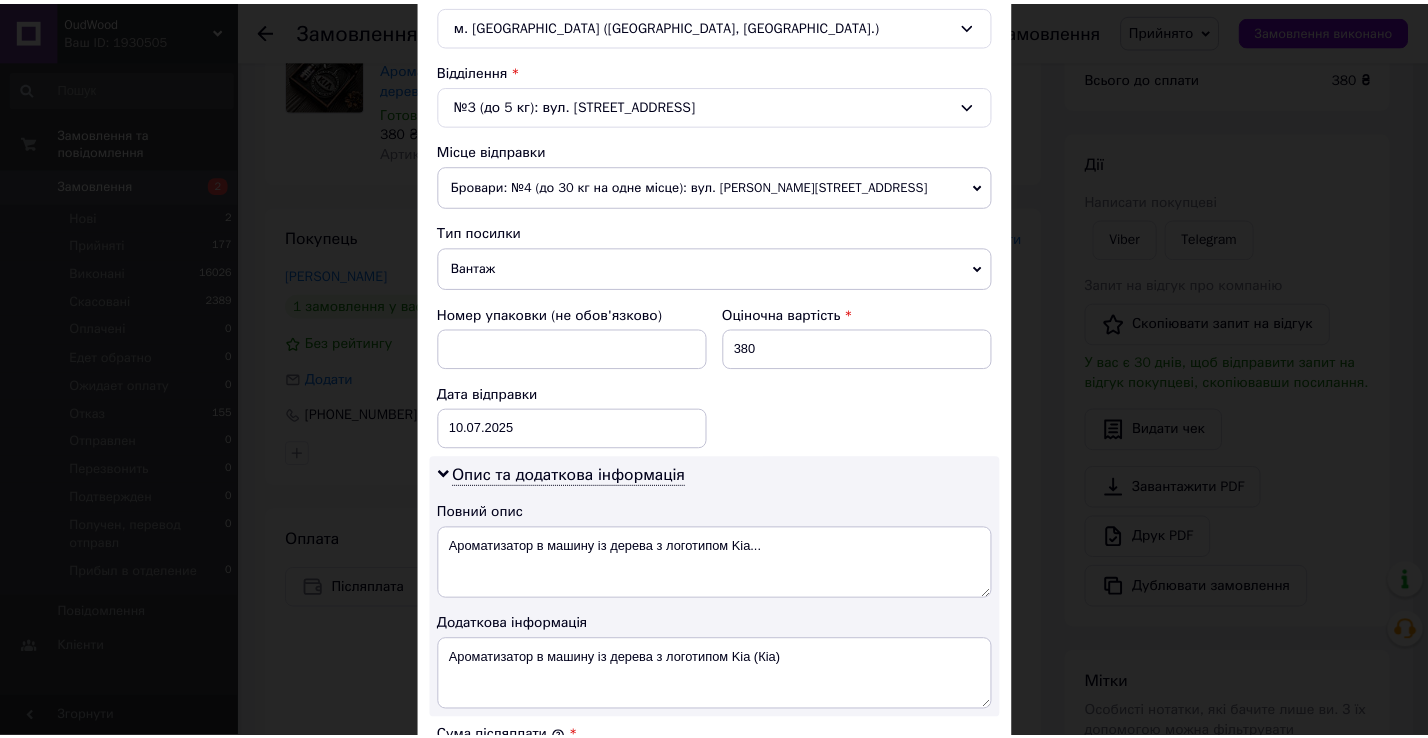 scroll, scrollTop: 205, scrollLeft: 0, axis: vertical 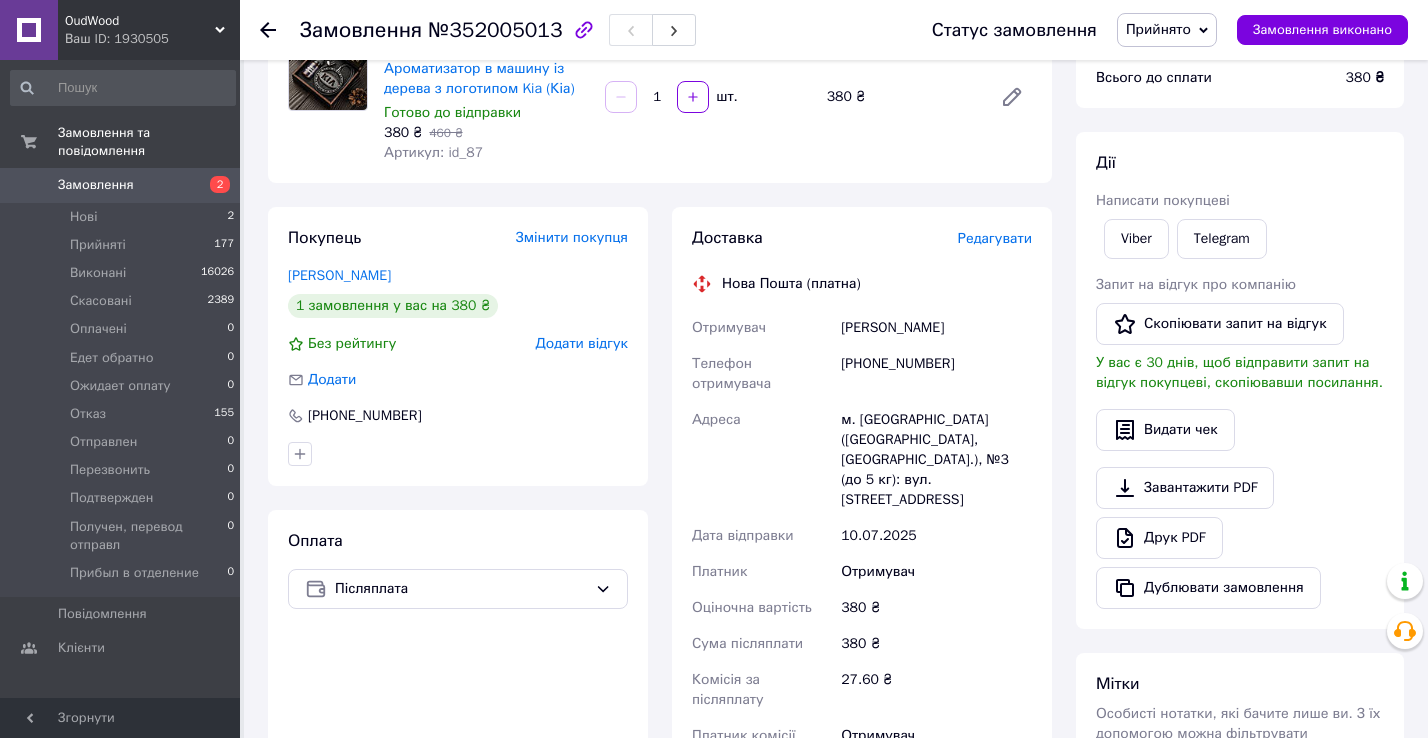 click on "Змінити покупця" at bounding box center [572, 237] 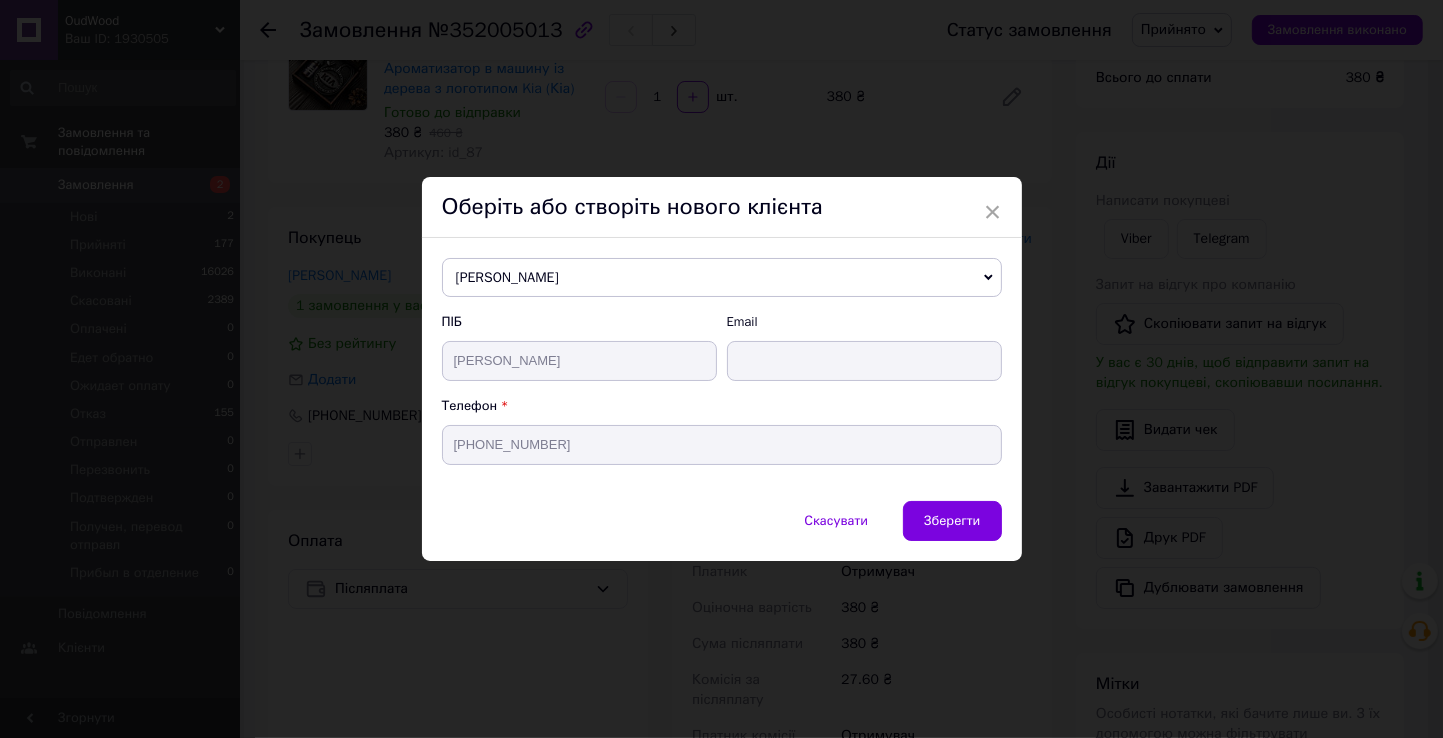 click on "Ключевська Анастасия" at bounding box center (722, 278) 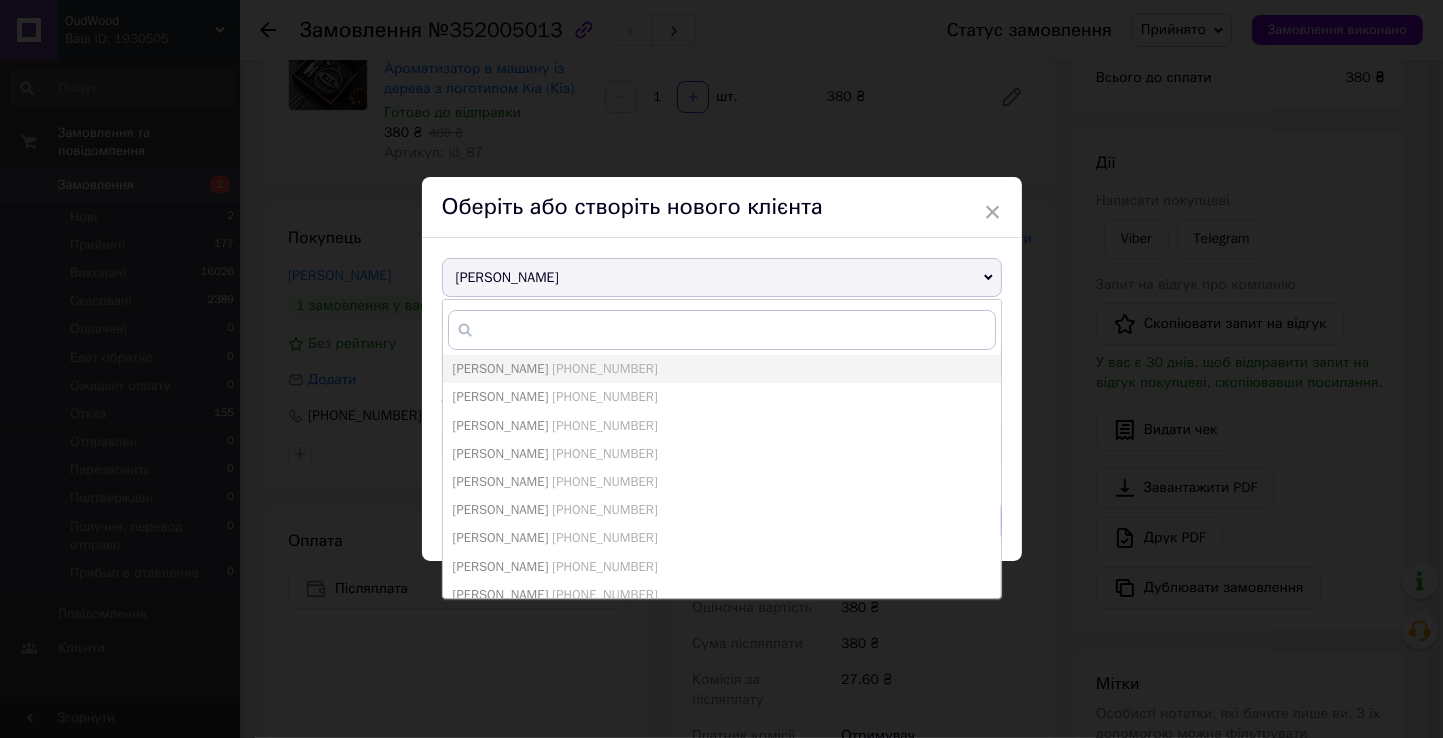 click on "Ключевська Анастасия" at bounding box center (722, 278) 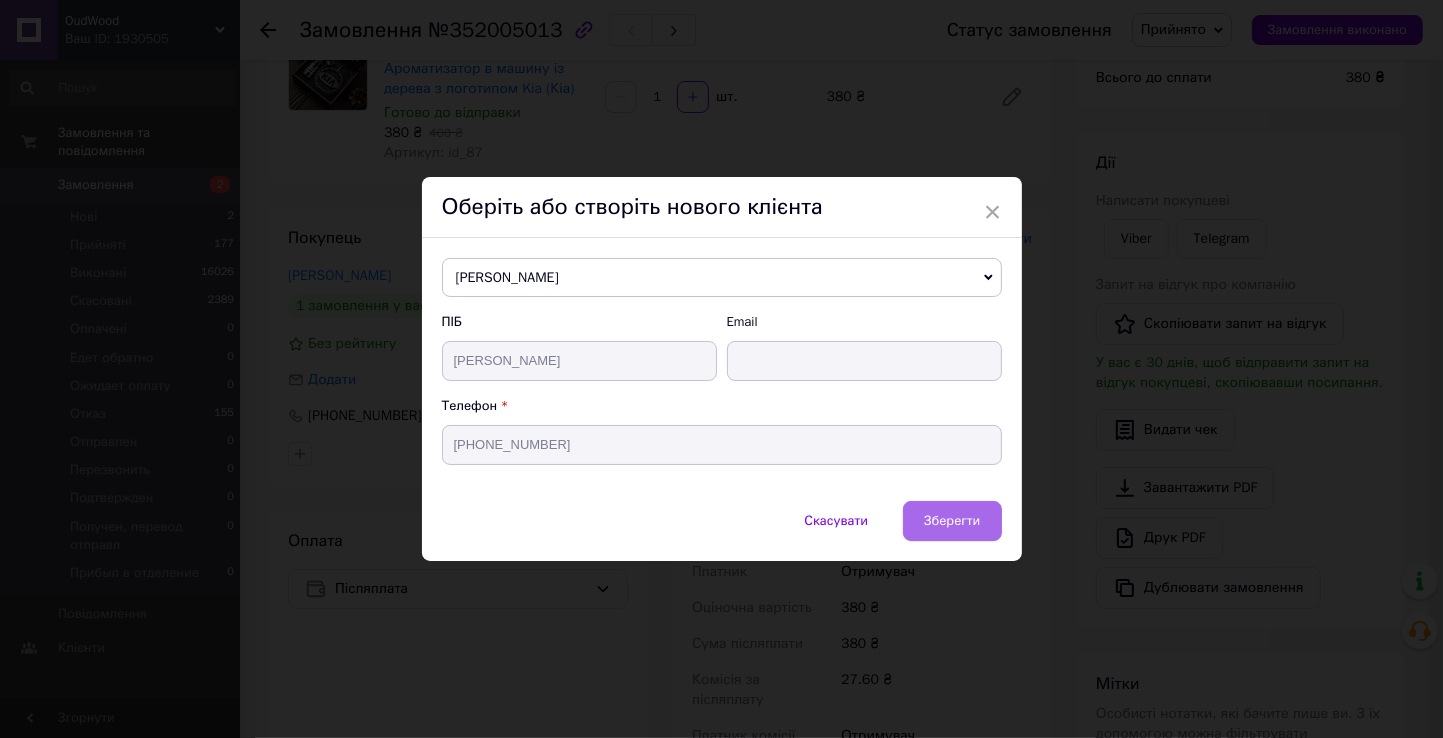 click on "Зберегти" at bounding box center (952, 520) 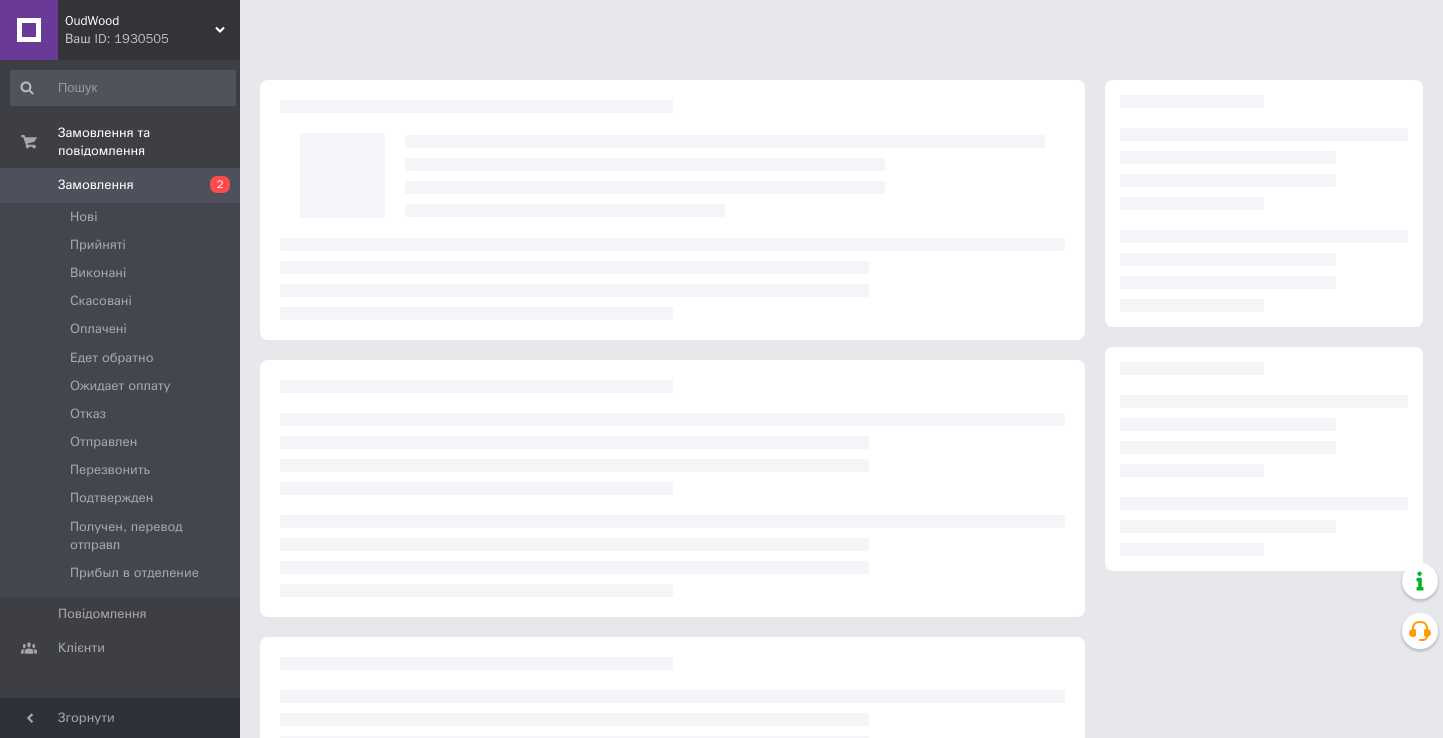 scroll, scrollTop: 0, scrollLeft: 0, axis: both 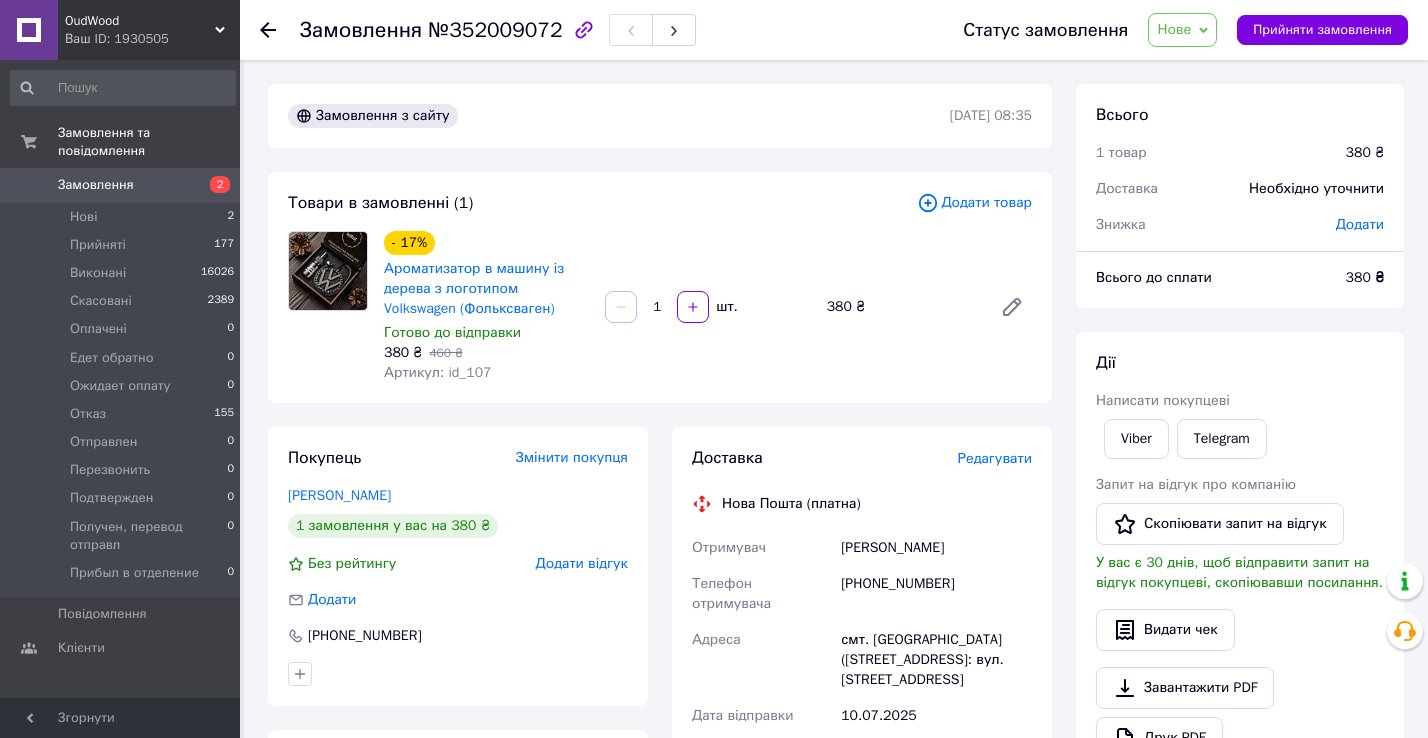 click on "Додати товар" at bounding box center [974, 203] 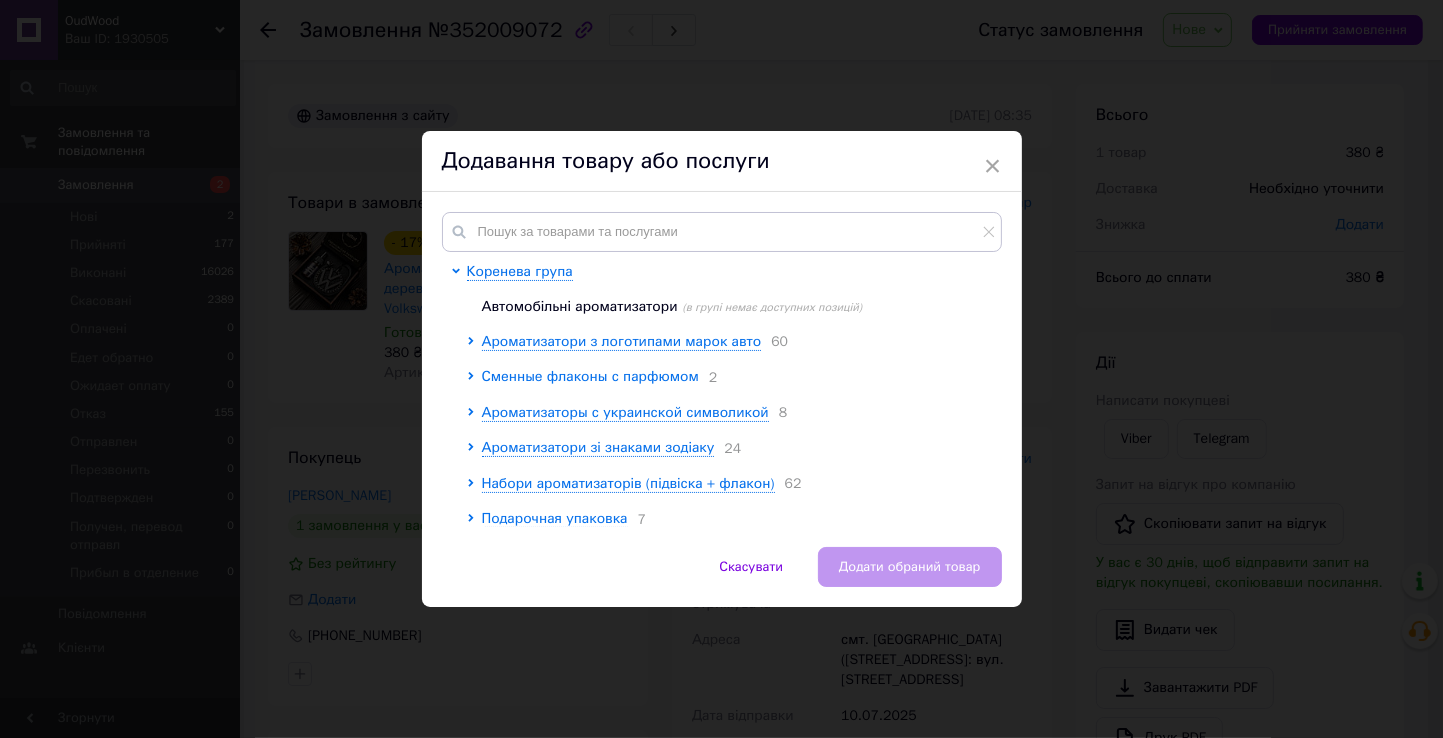 click on "Сменные флаконы с парфюмом" at bounding box center [590, 376] 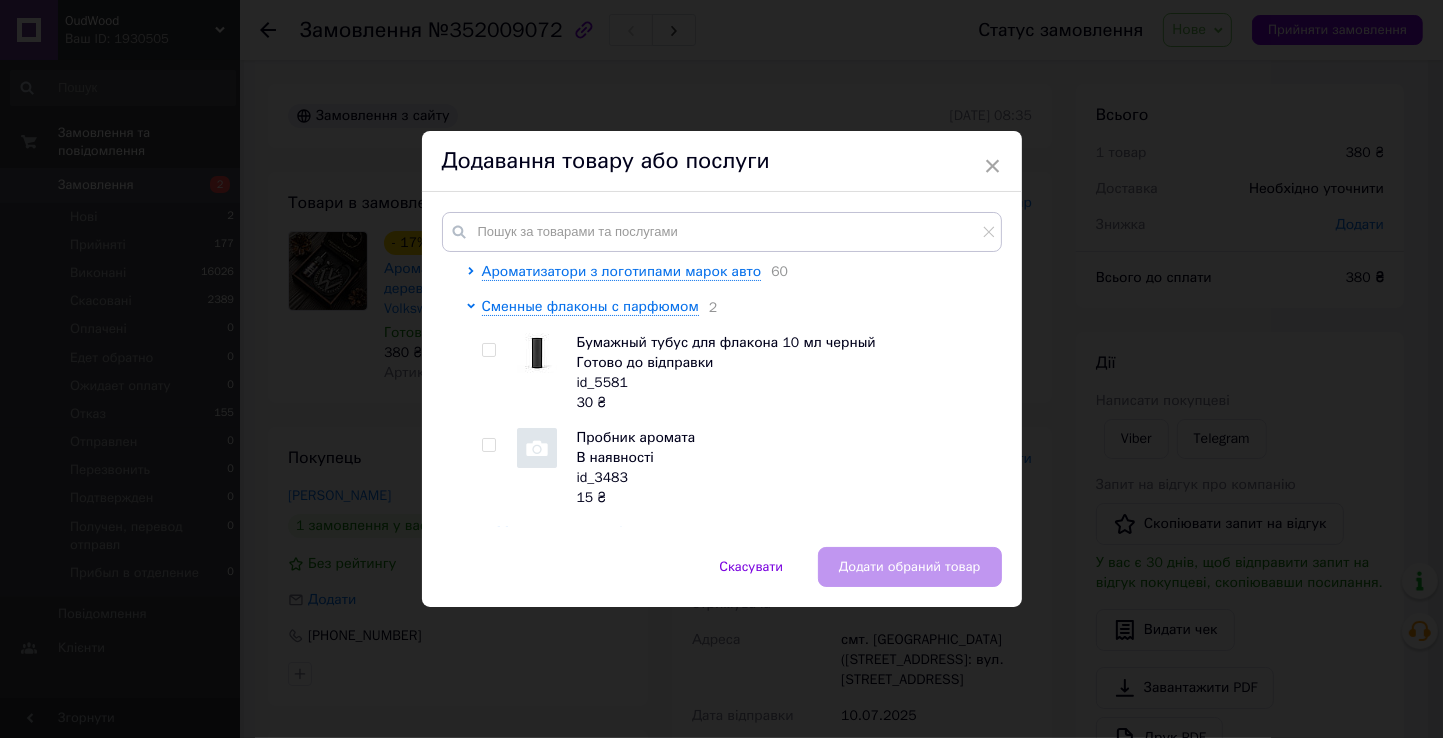 scroll, scrollTop: 114, scrollLeft: 0, axis: vertical 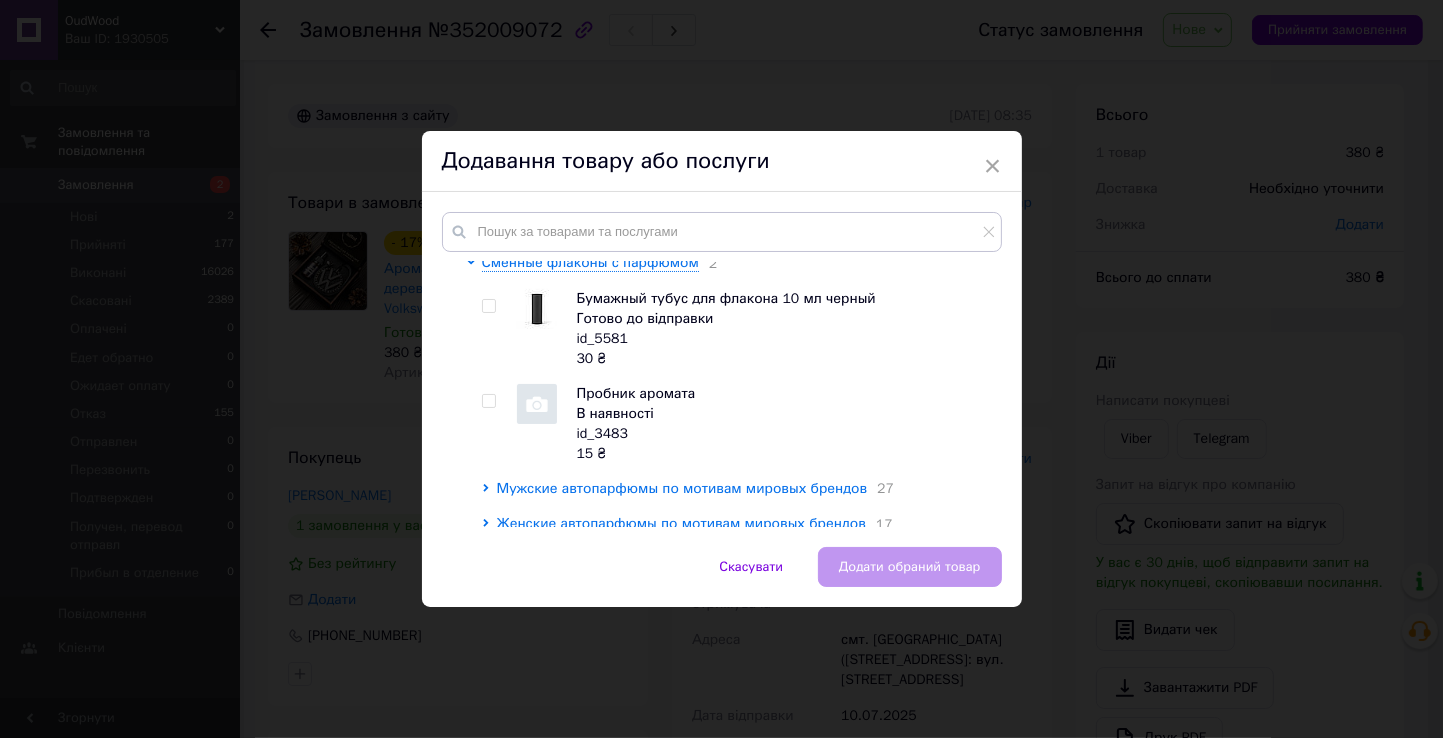 click on "Мужские автопарфюмы по мотивам мировых брендов" at bounding box center (682, 488) 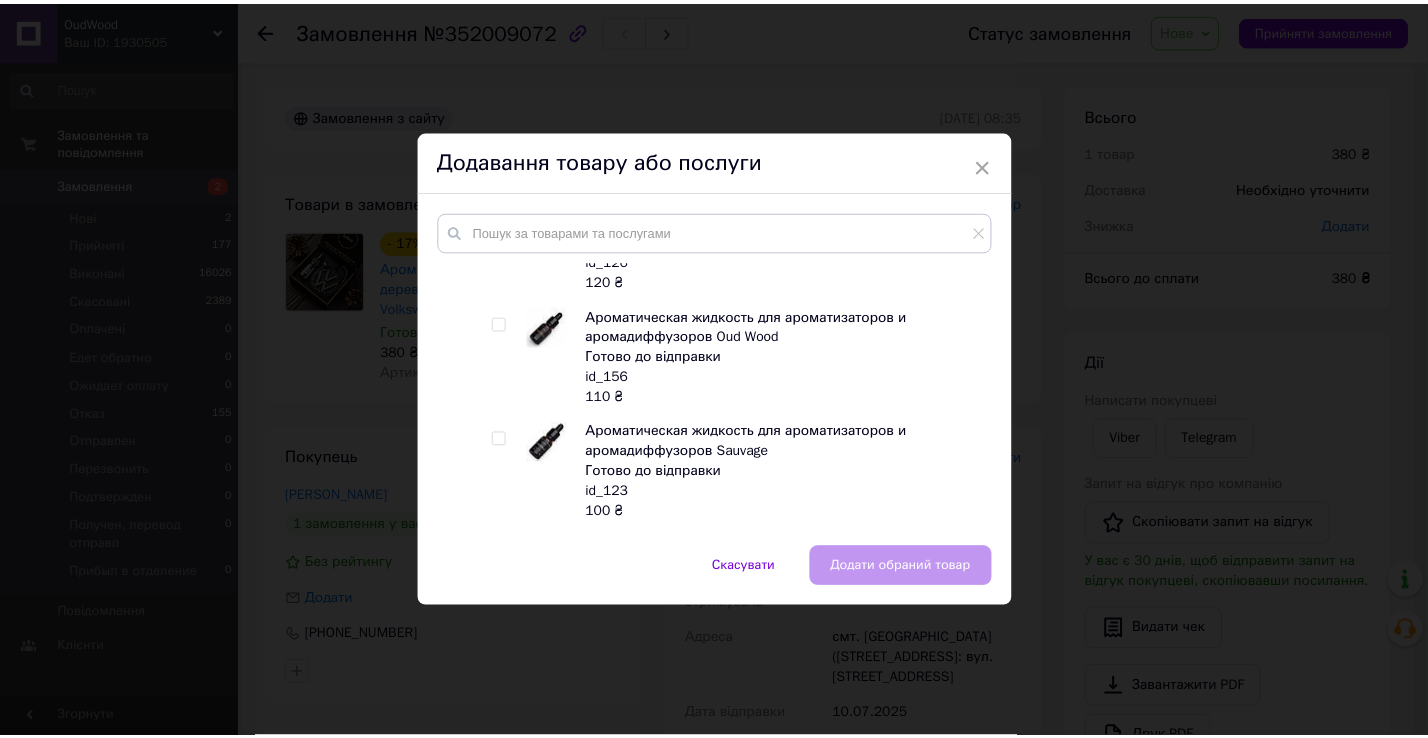 scroll, scrollTop: 3014, scrollLeft: 0, axis: vertical 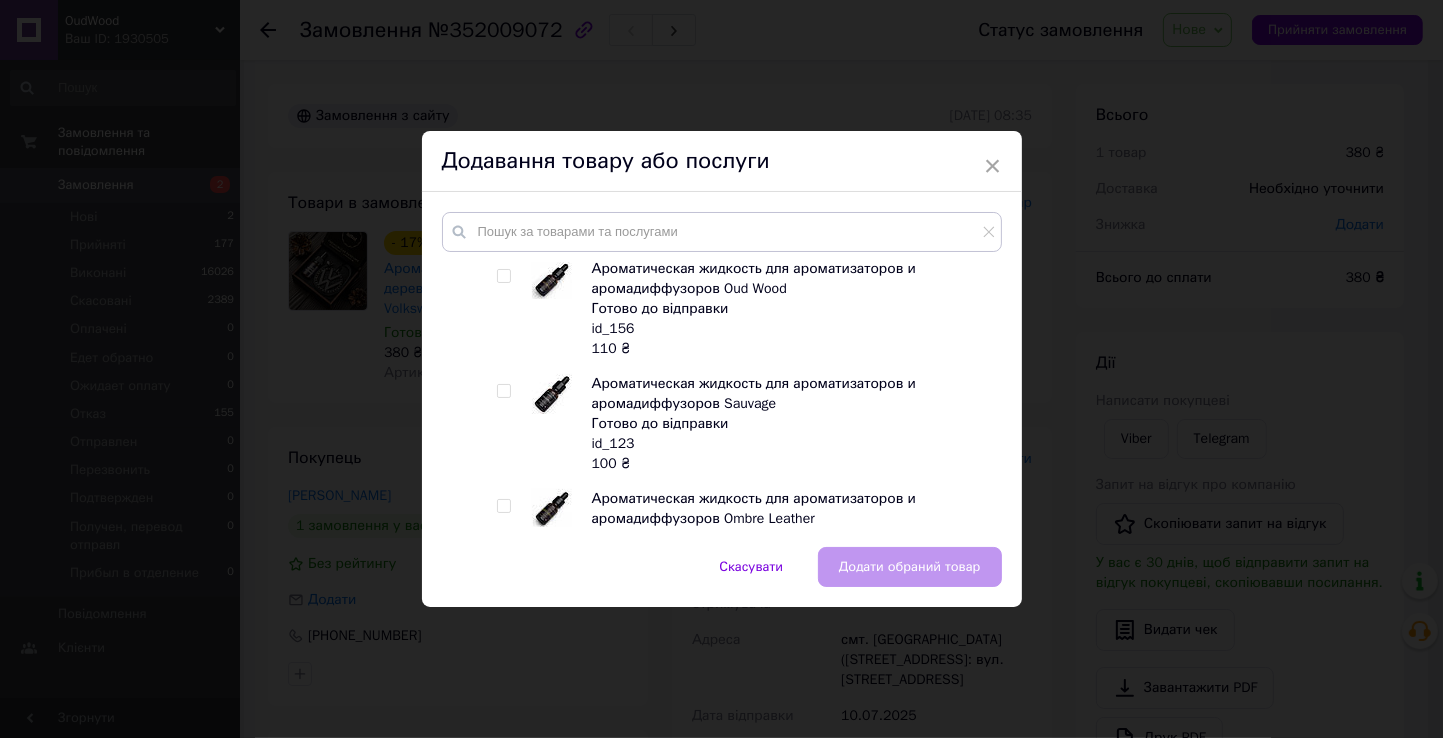 click at bounding box center [504, 391] 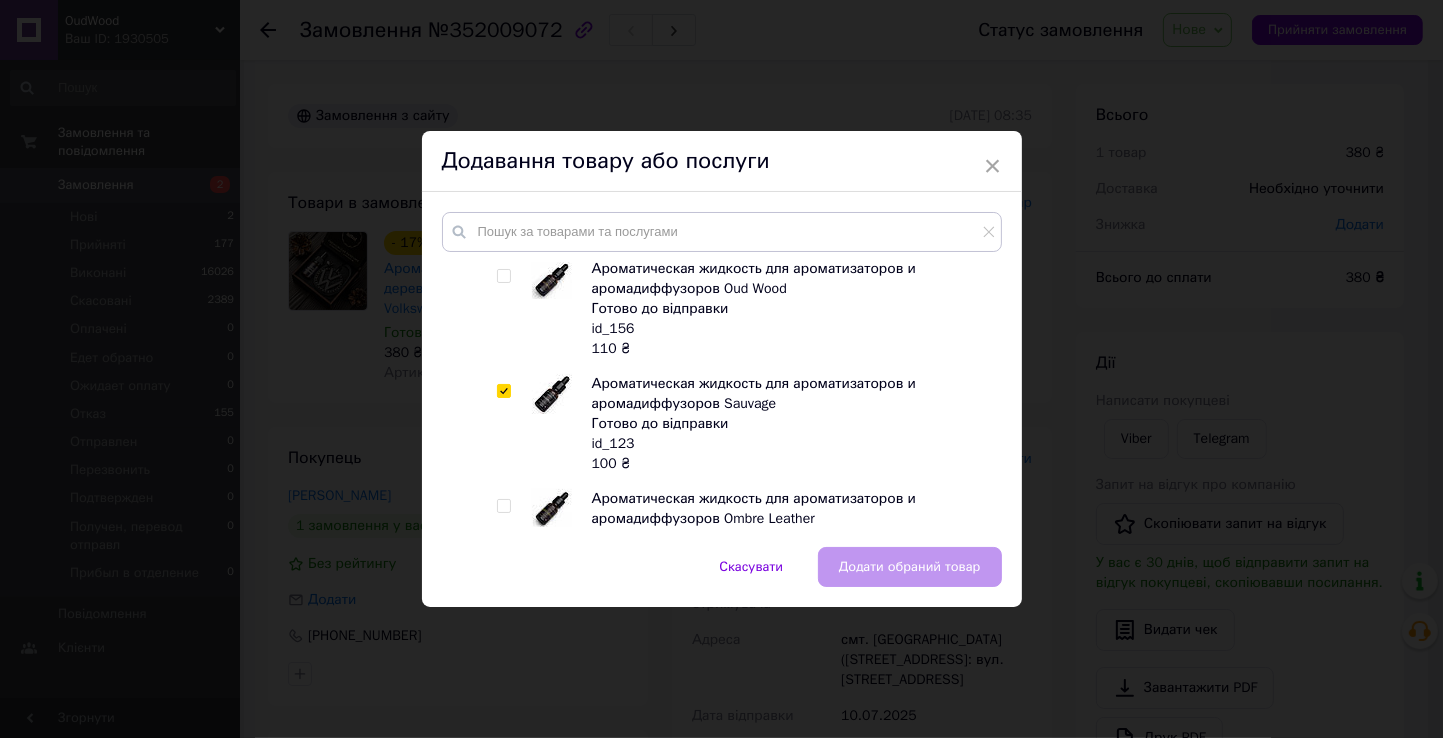 checkbox on "true" 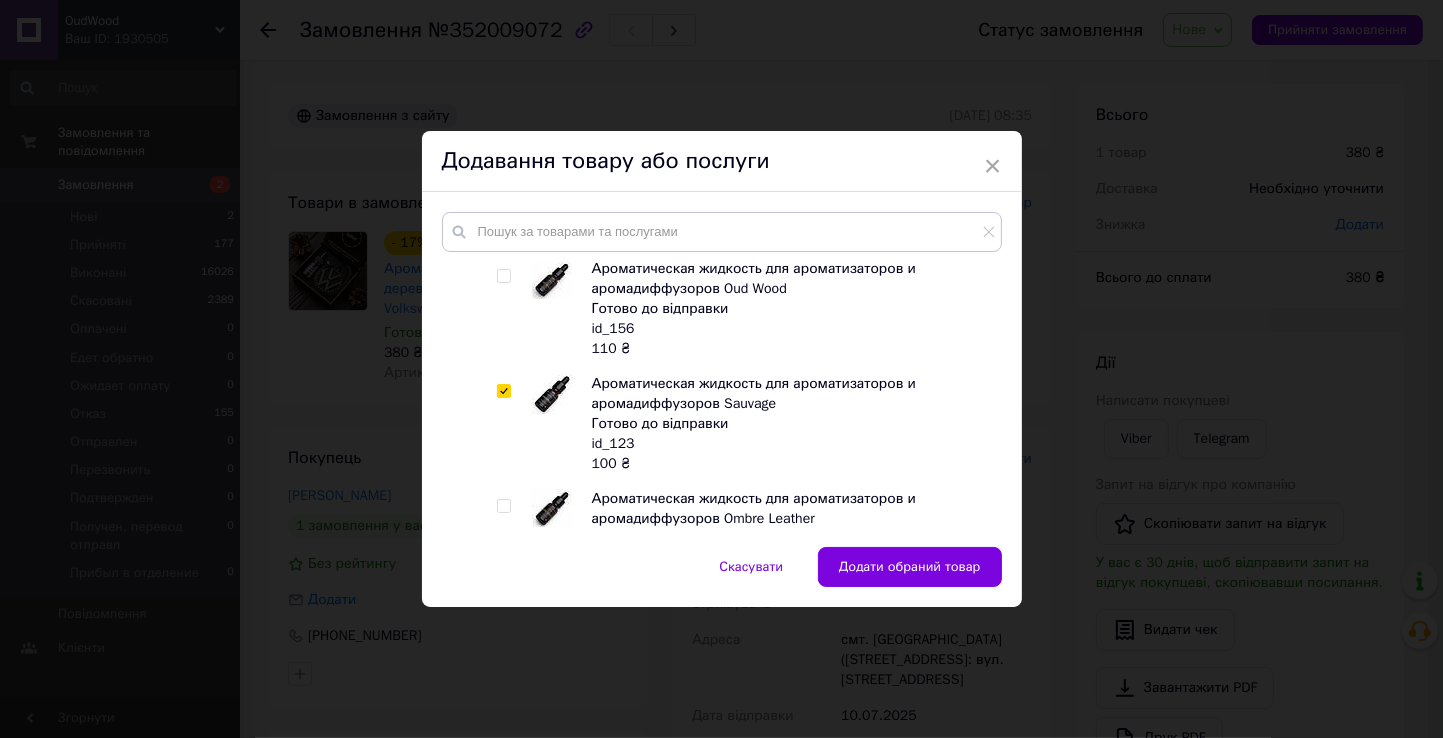 click on "Додати обраний товар" at bounding box center (910, 567) 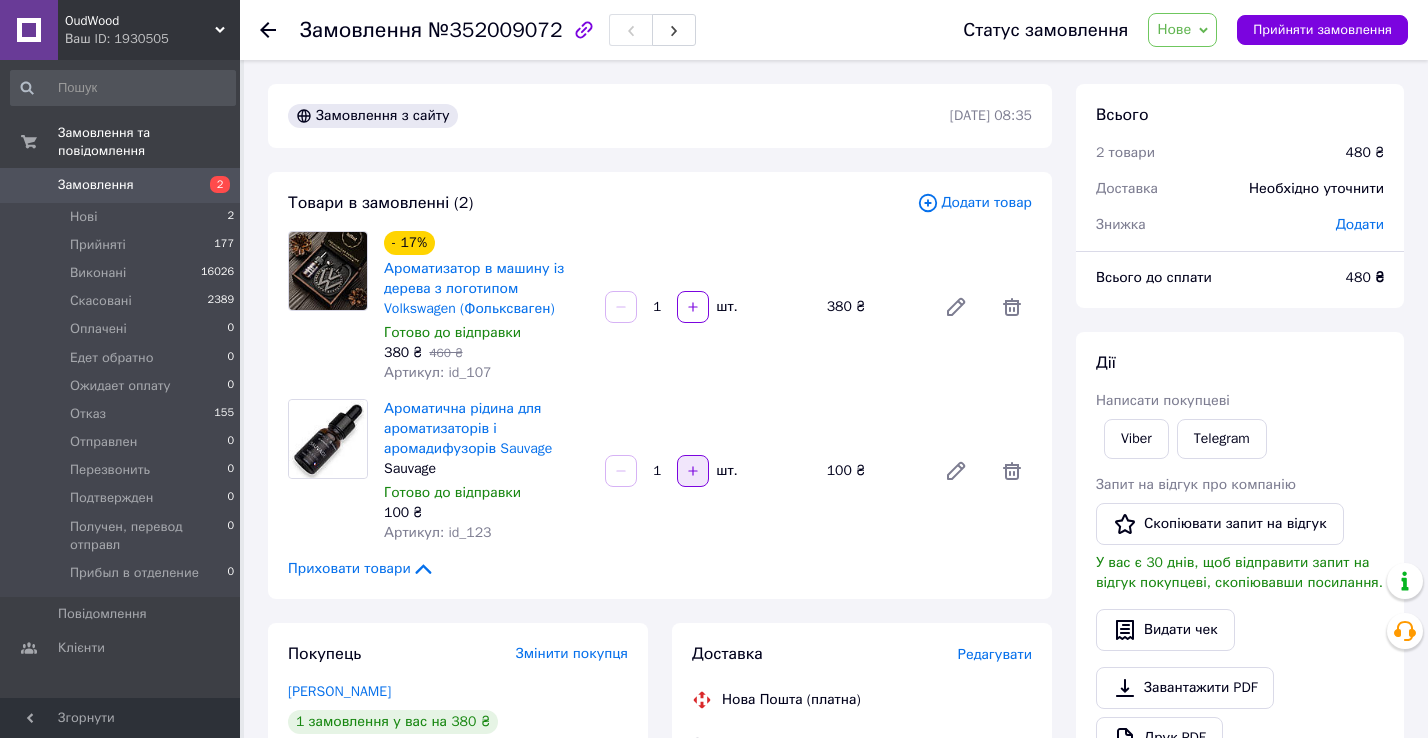 click at bounding box center [693, 471] 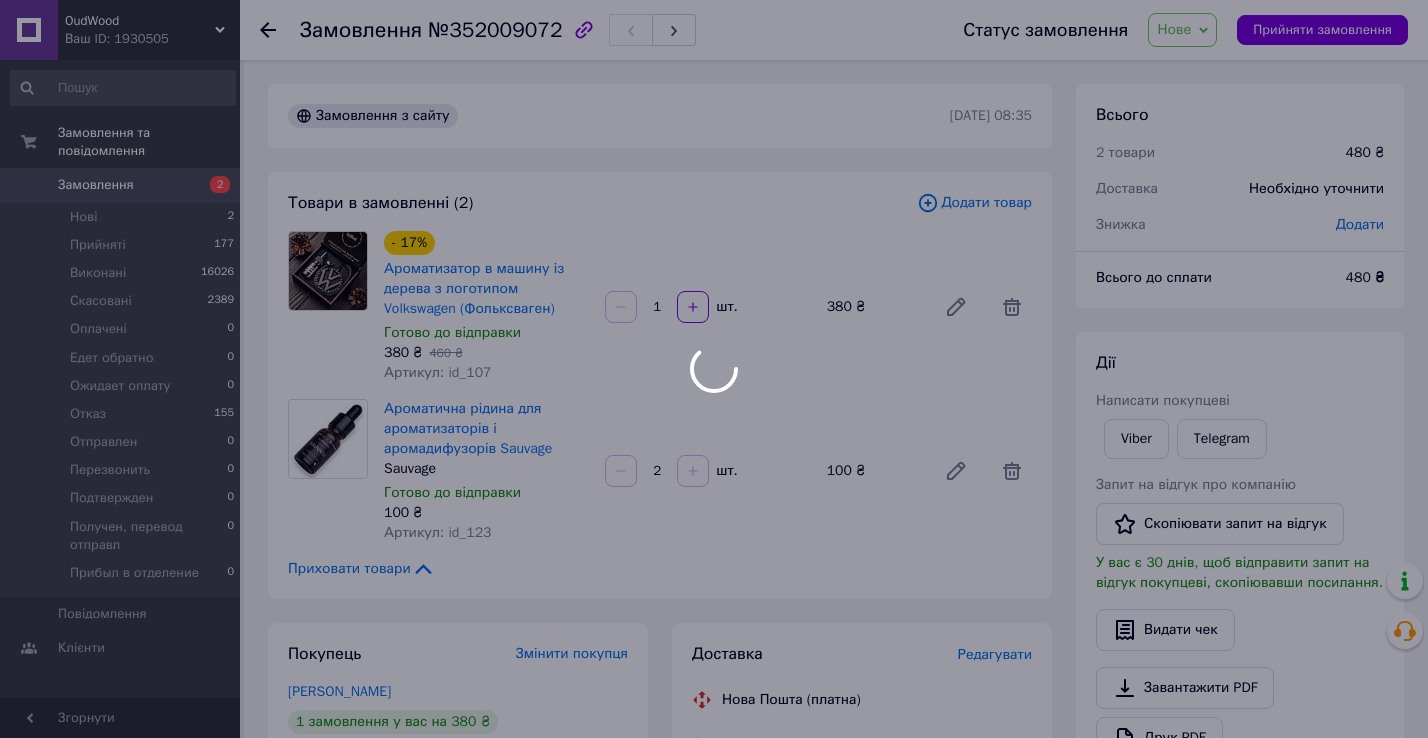 click at bounding box center [714, 369] 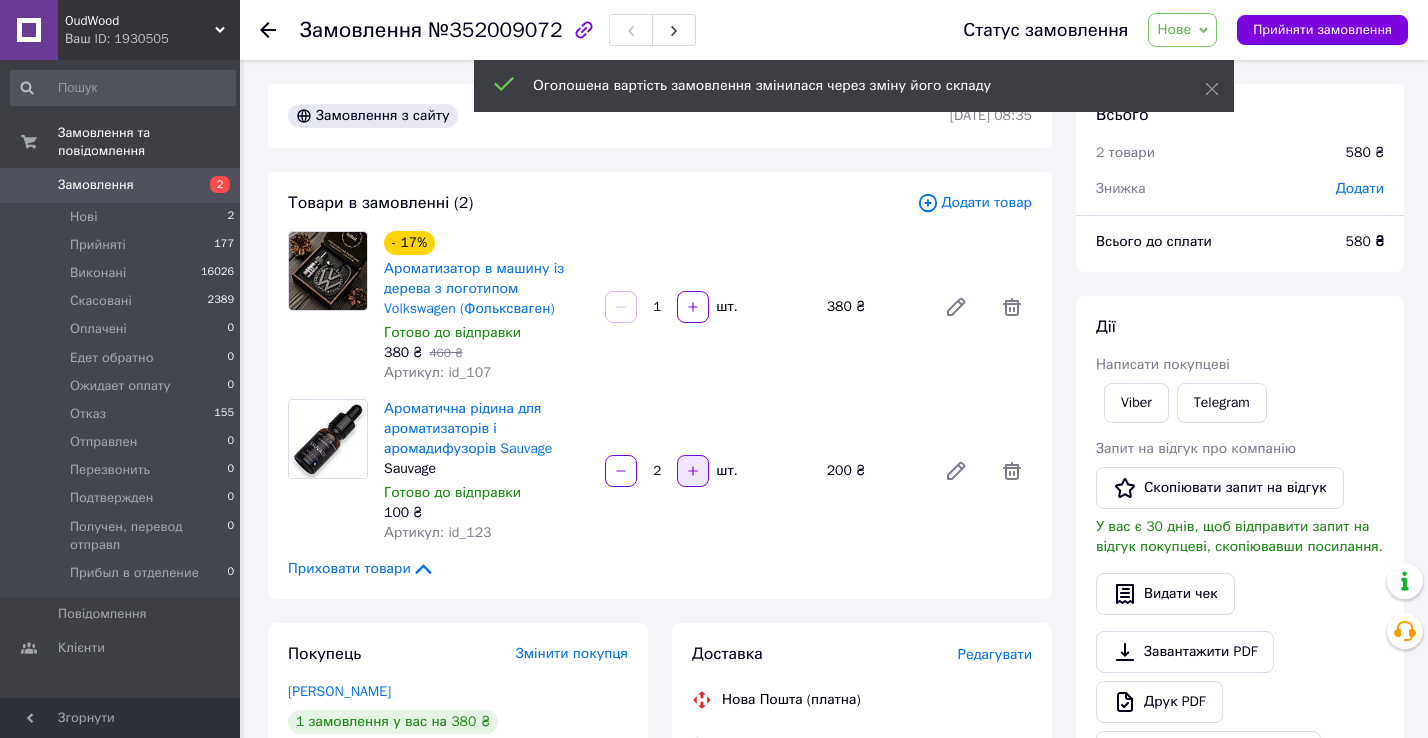 click 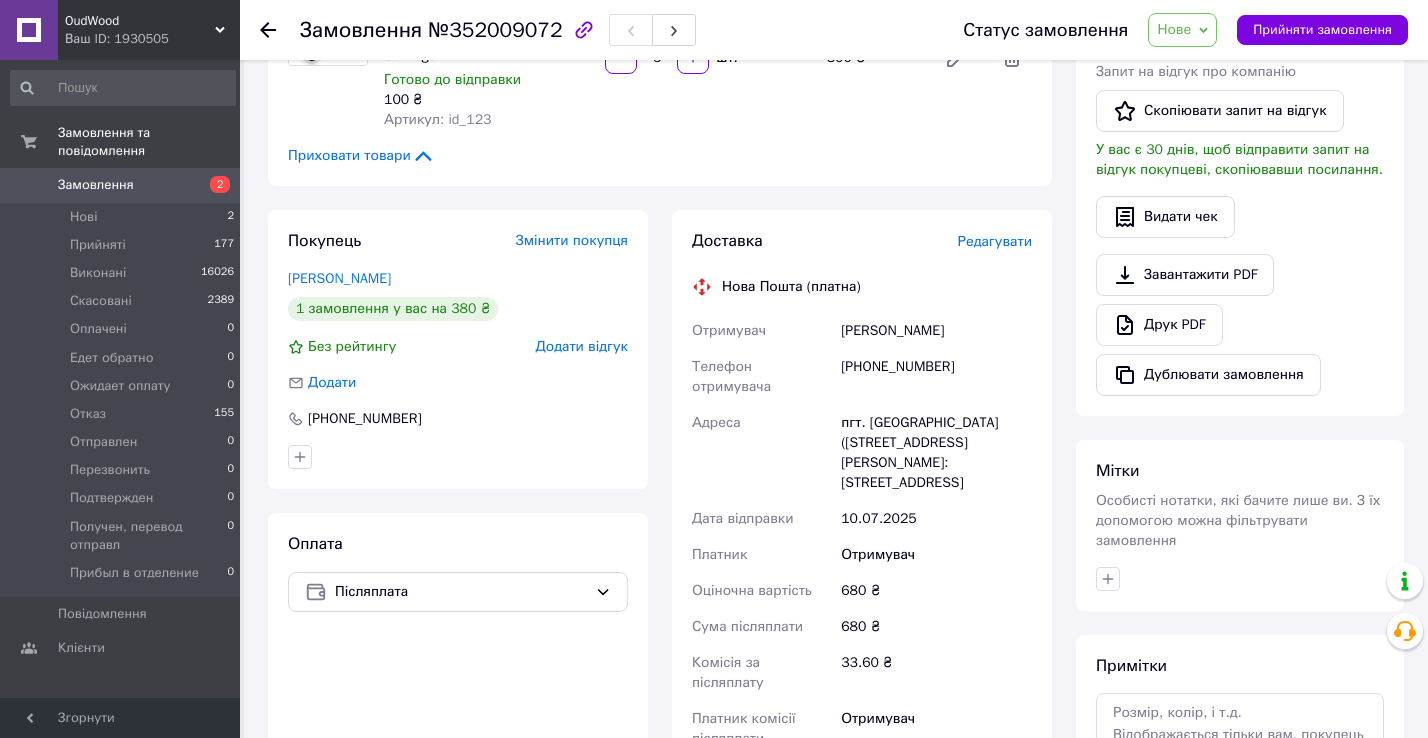 scroll, scrollTop: 500, scrollLeft: 0, axis: vertical 